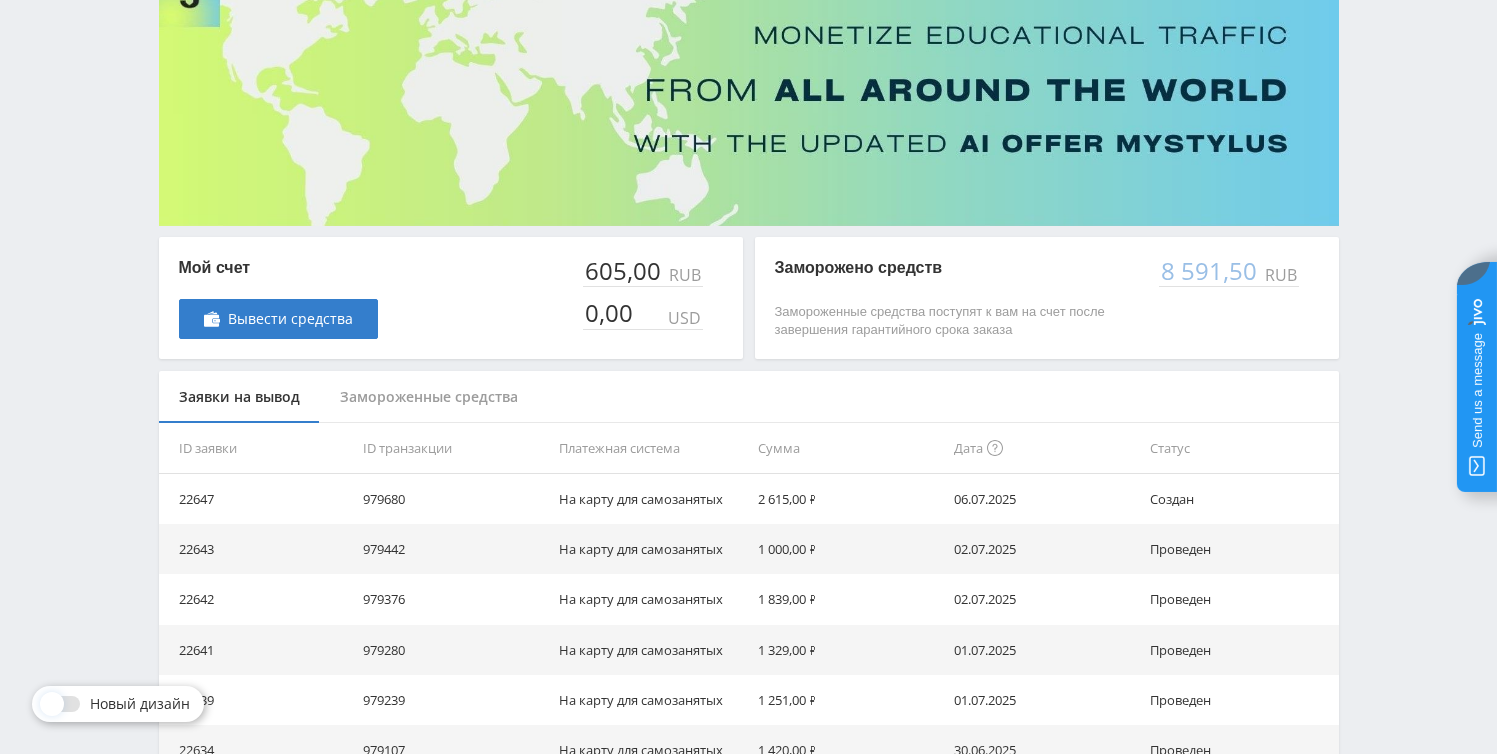 scroll, scrollTop: 168, scrollLeft: 0, axis: vertical 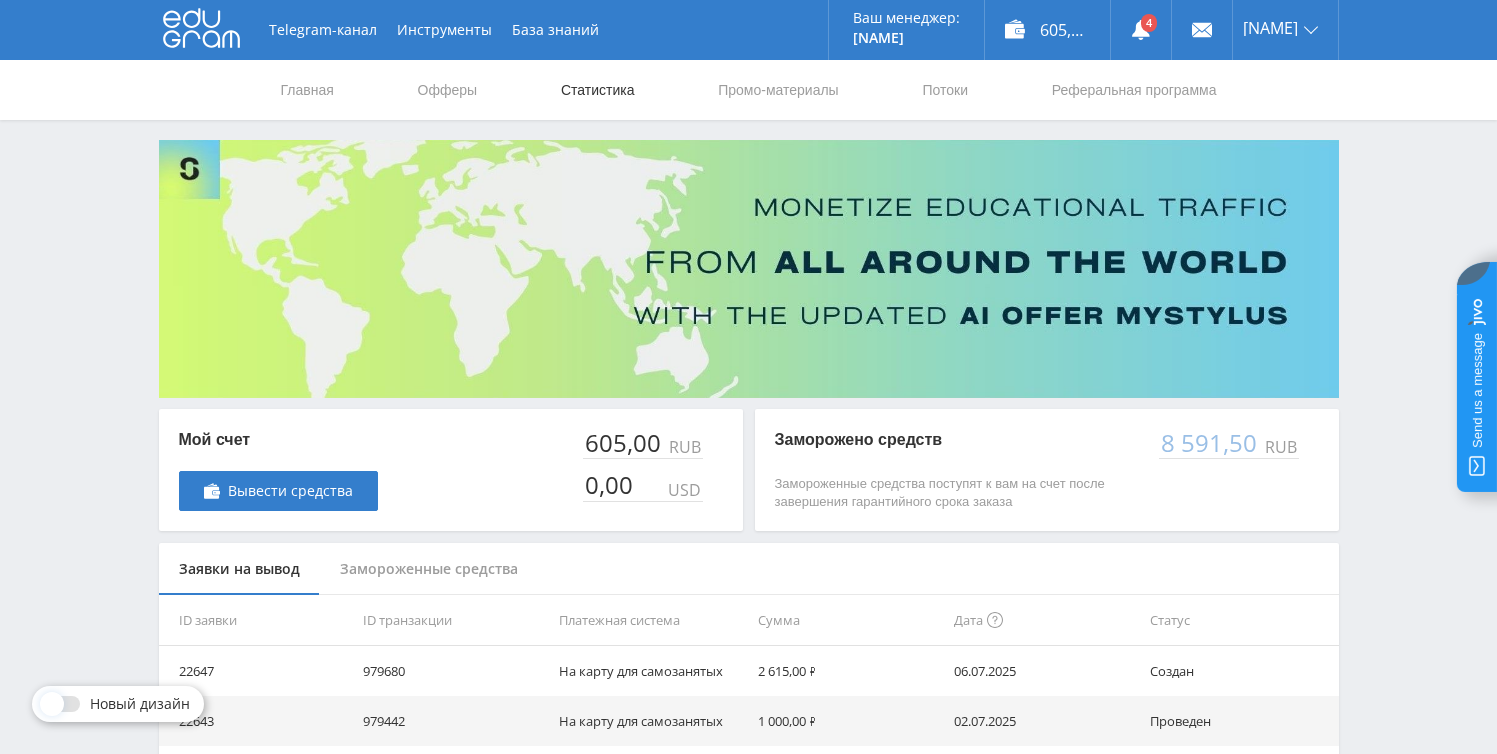 click on "Статистика" at bounding box center [598, 90] 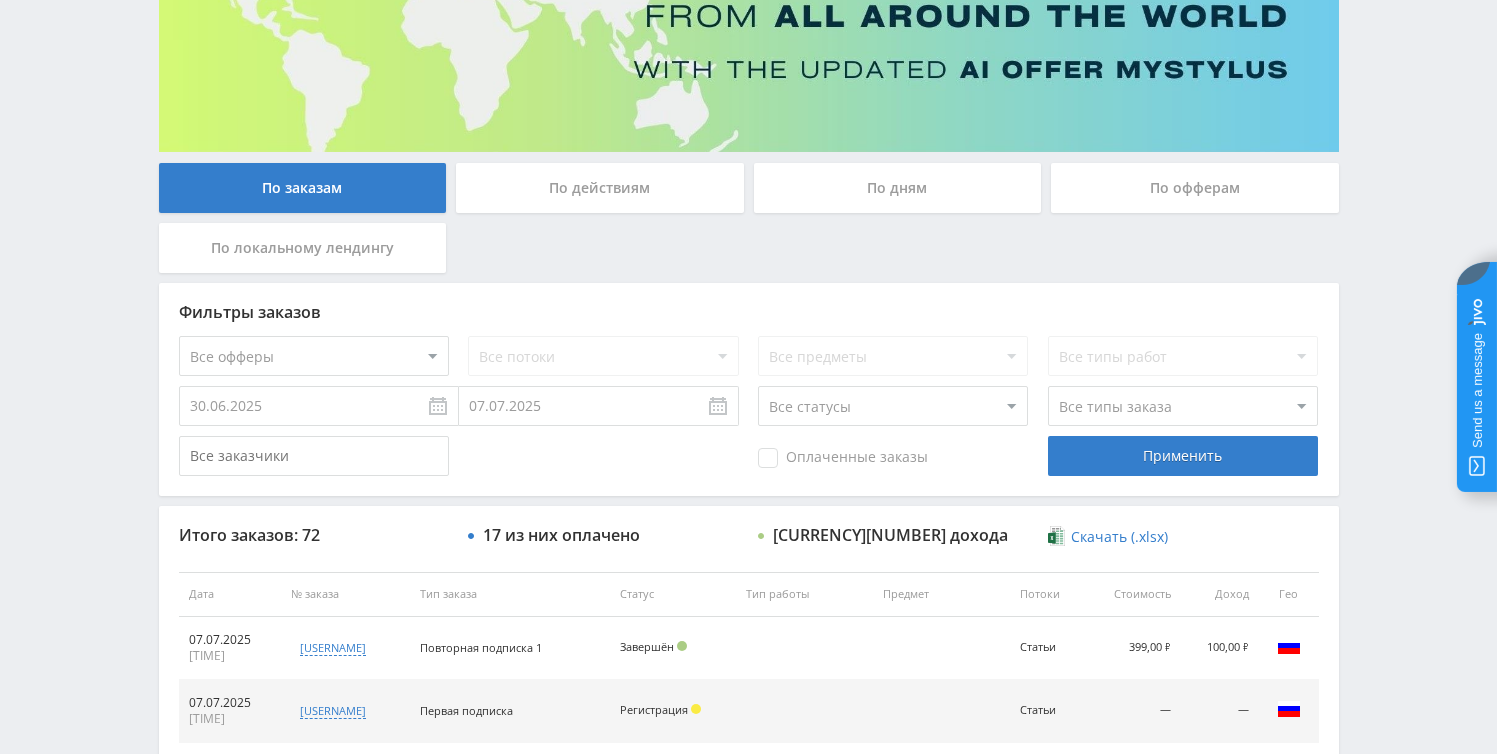 scroll, scrollTop: 0, scrollLeft: 0, axis: both 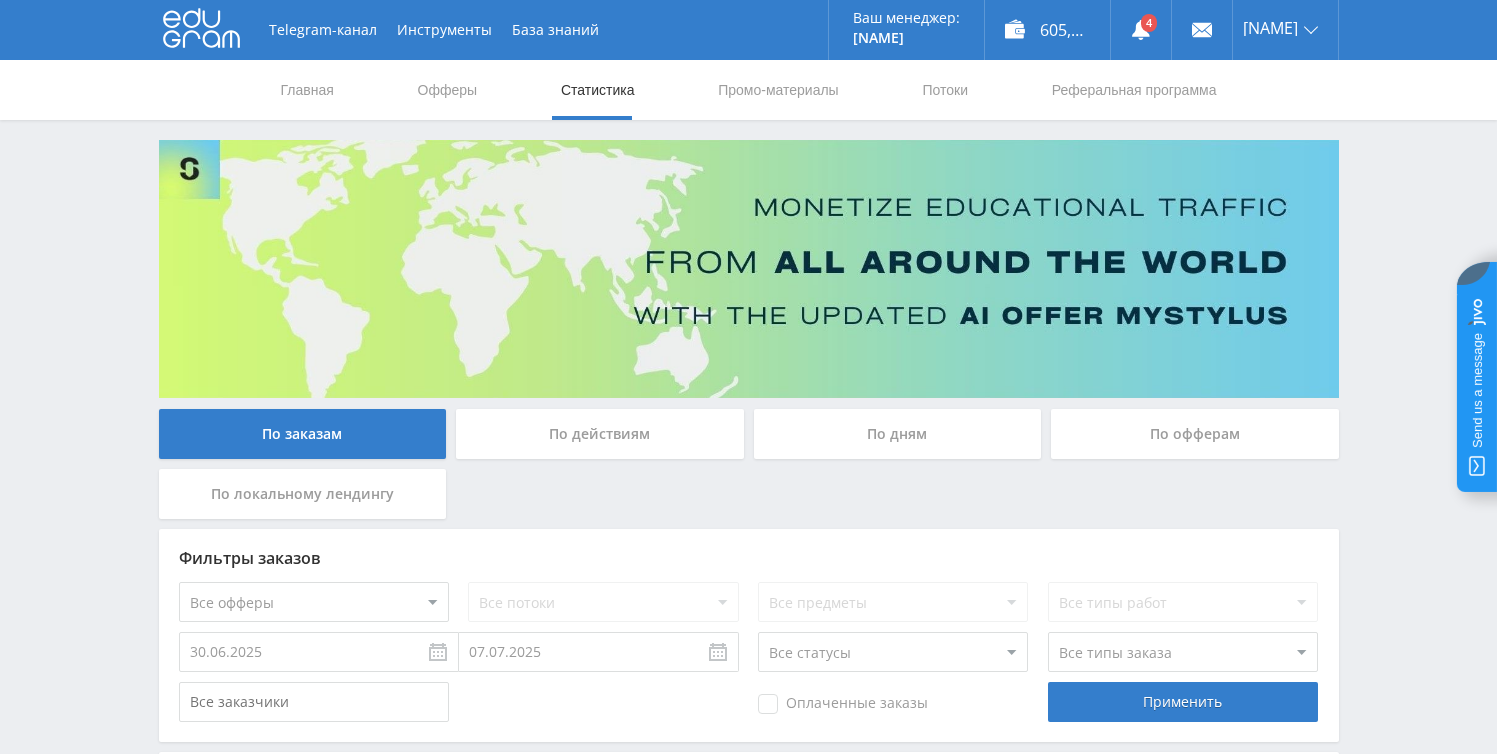 click on "По дням" at bounding box center [303, 434] 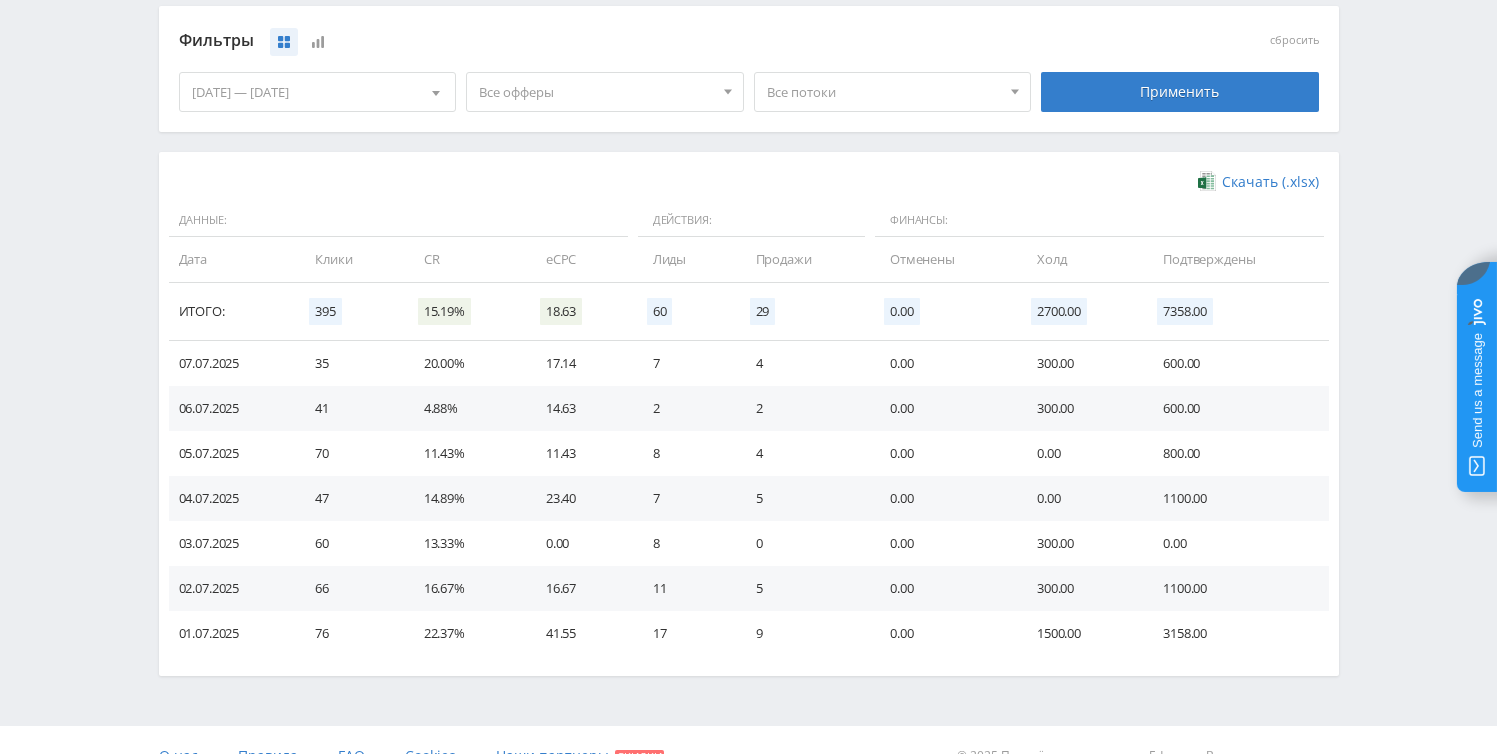 scroll, scrollTop: 524, scrollLeft: 0, axis: vertical 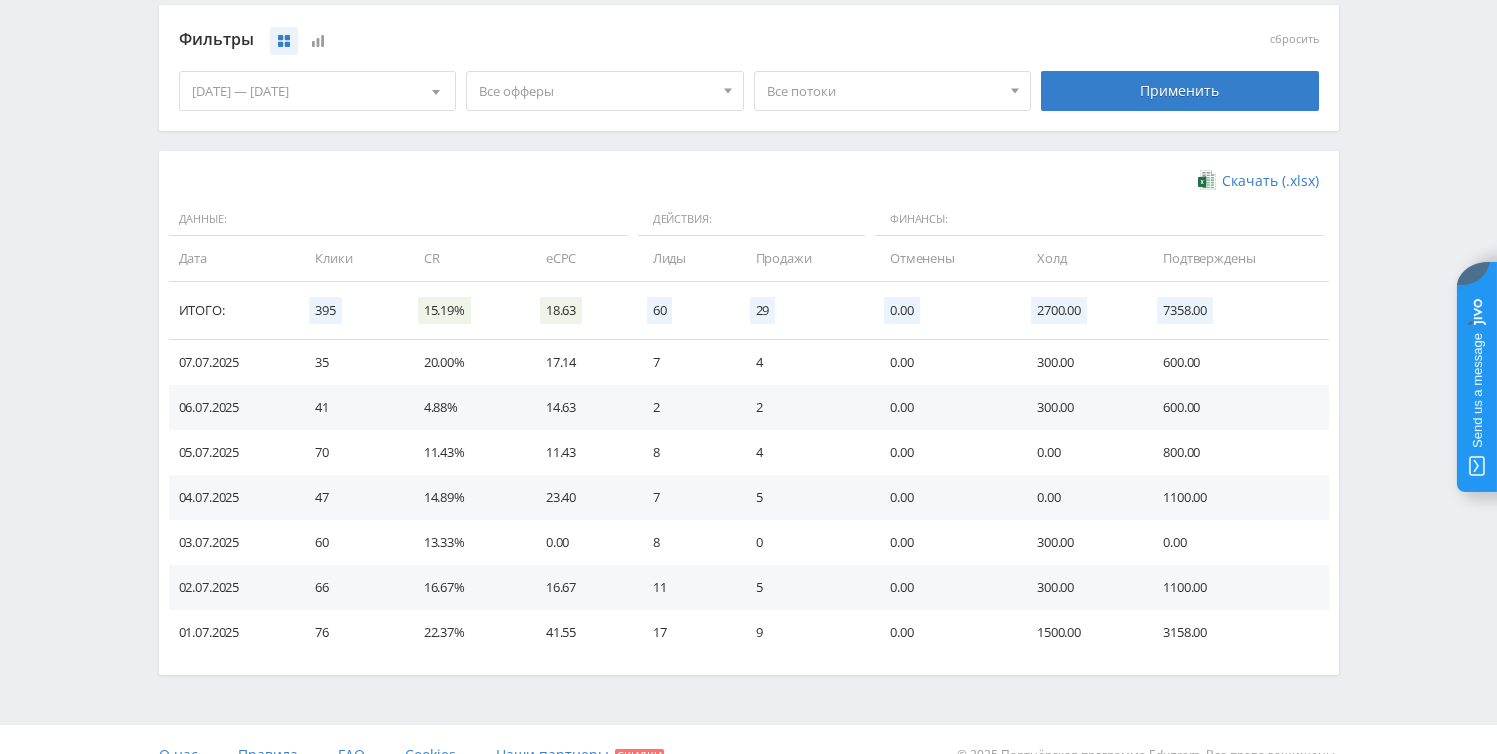 click on "[DATE] — [DATE]" at bounding box center [318, 91] 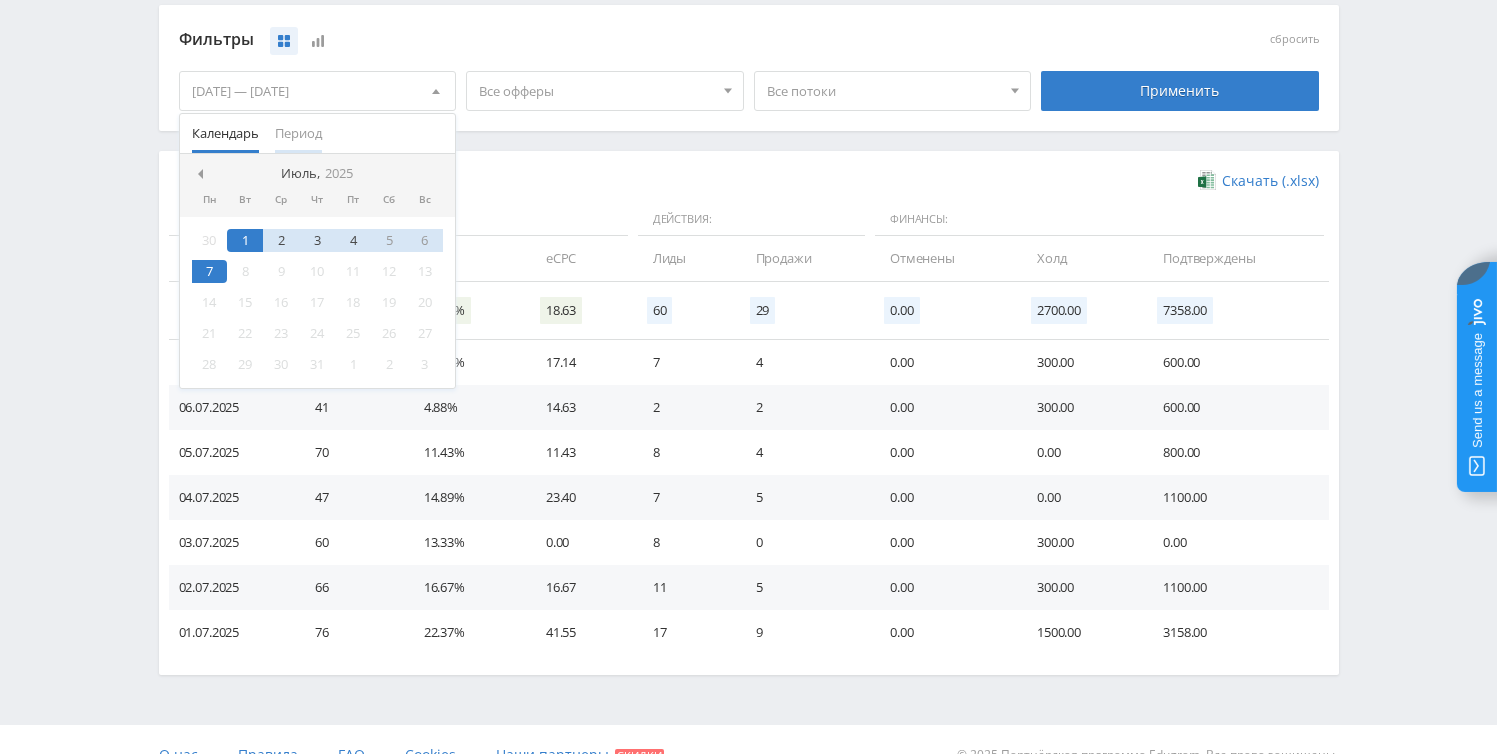 click on "Период" at bounding box center (225, 133) 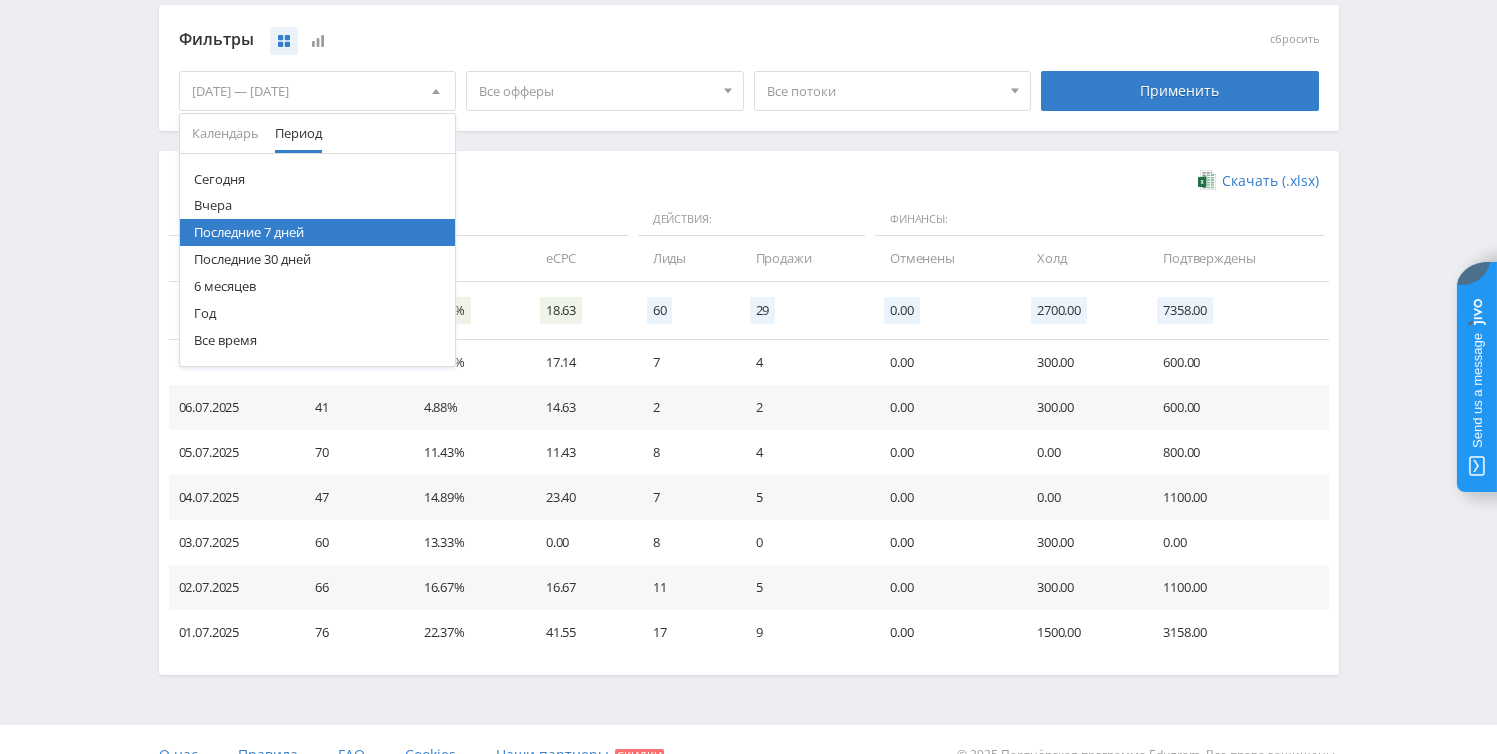 click on "Год" at bounding box center (318, 179) 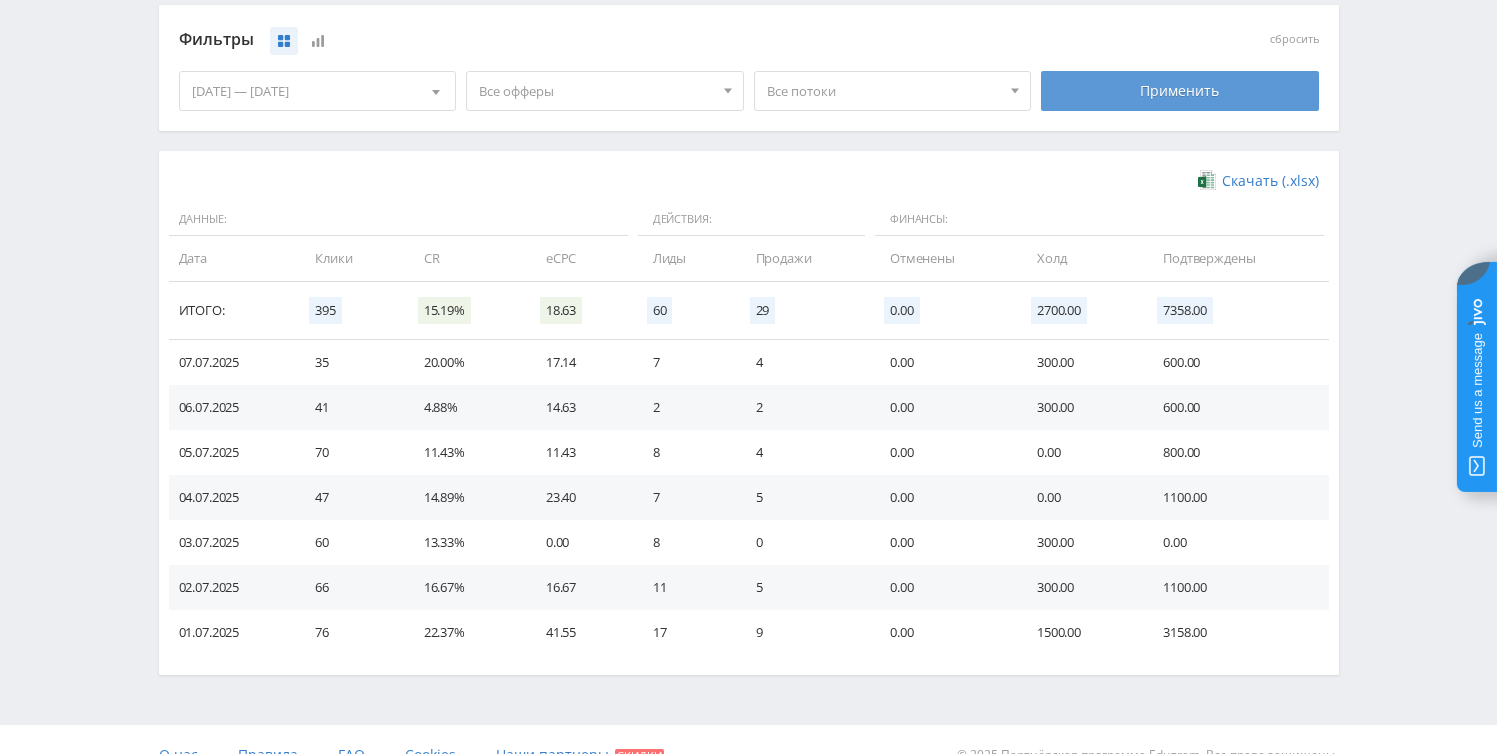 click on "Применить" at bounding box center (1180, 91) 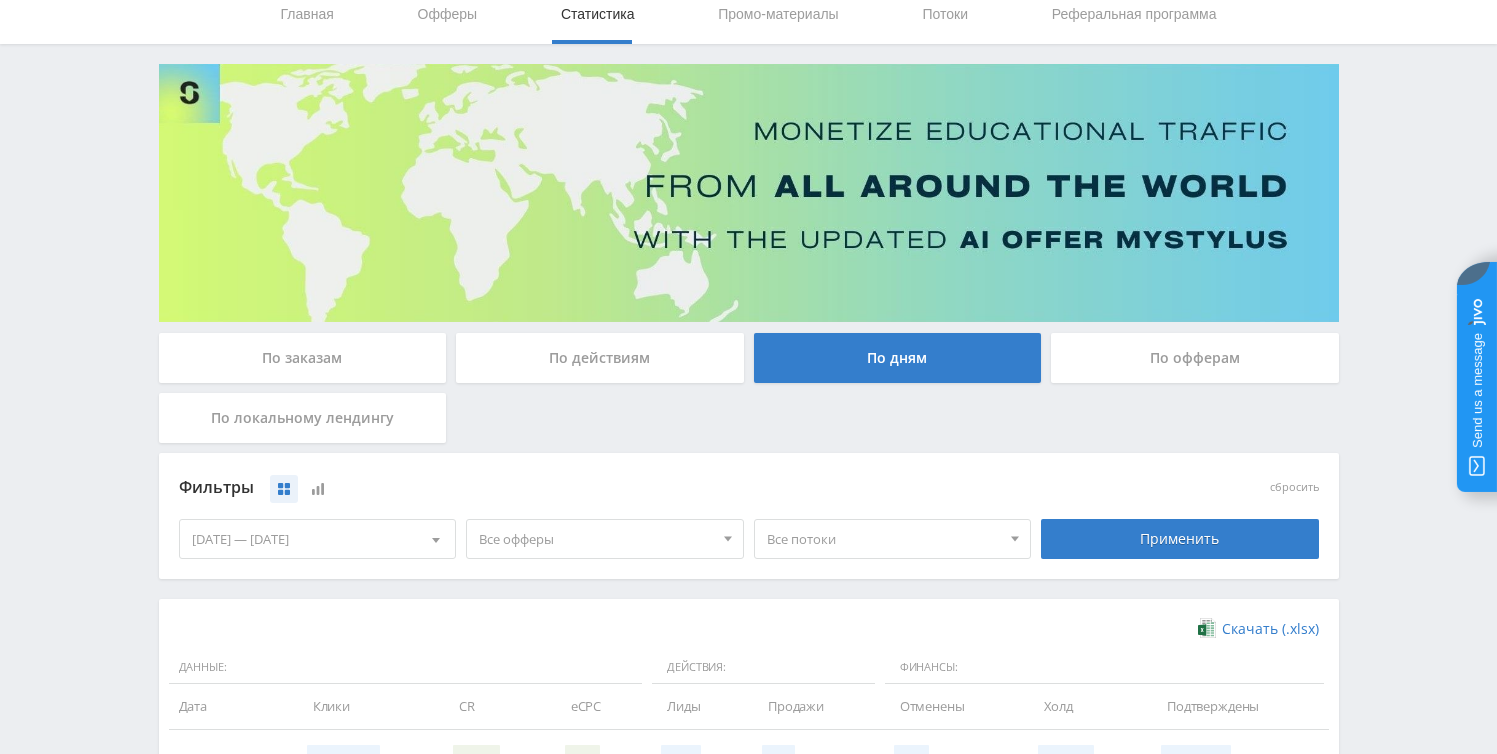 scroll, scrollTop: 0, scrollLeft: 0, axis: both 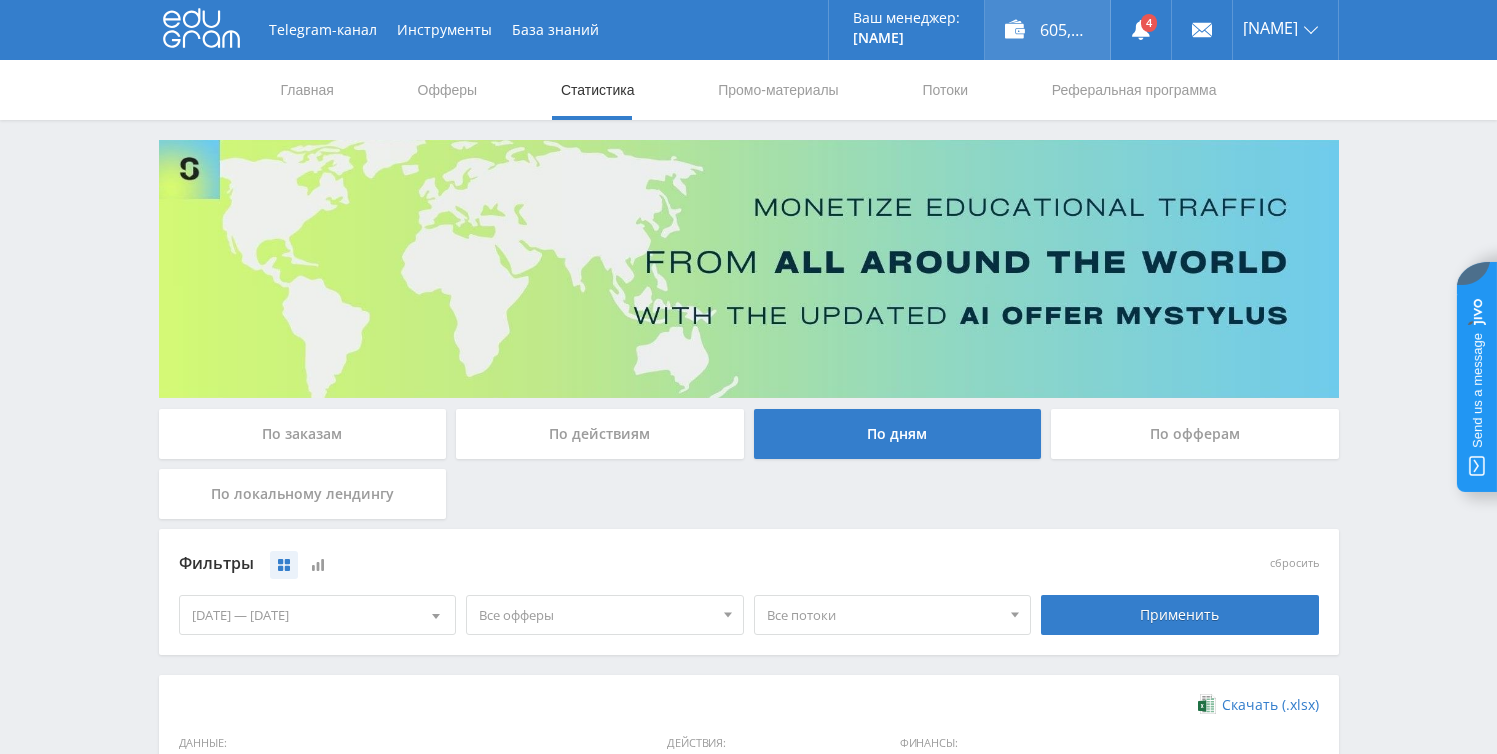 click on "605,00 ₽" at bounding box center [1047, 30] 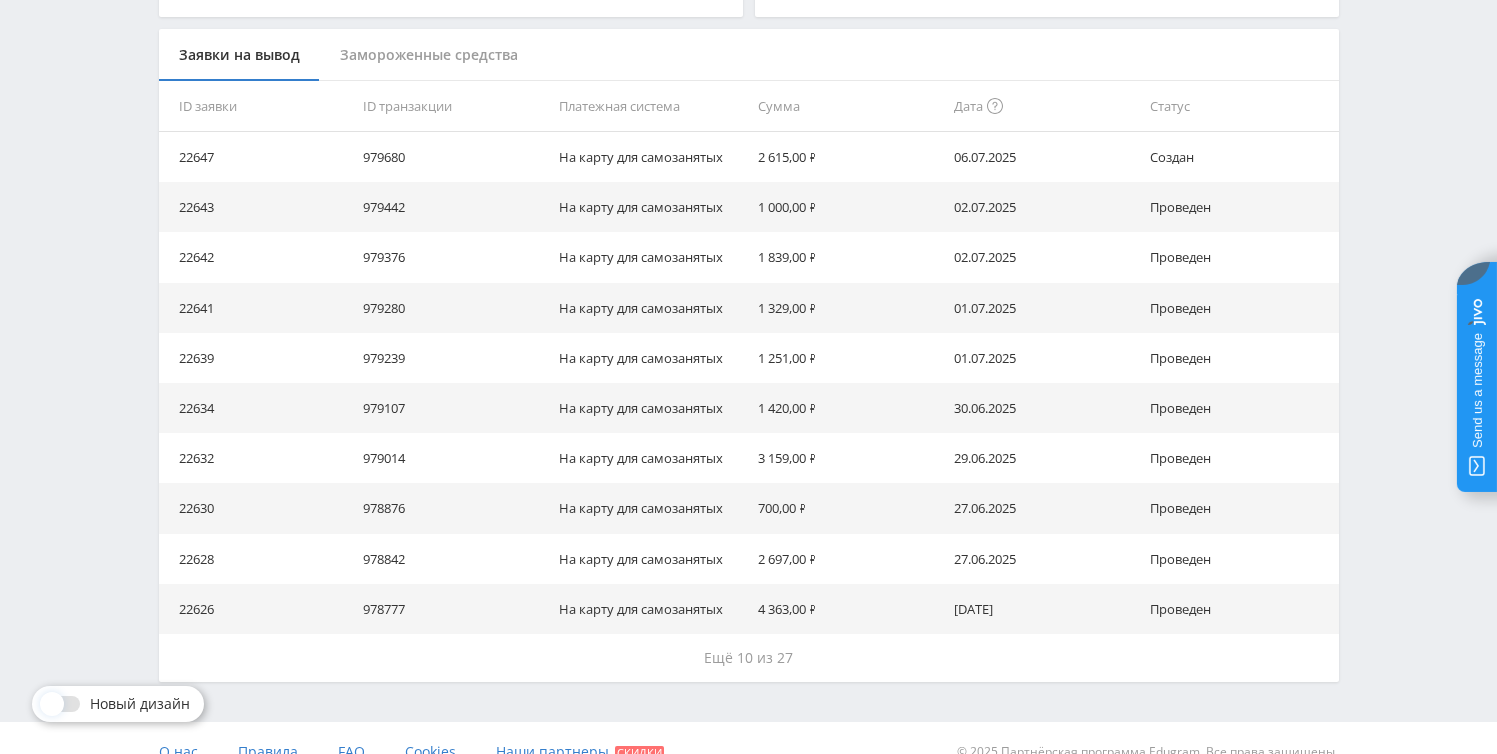 scroll, scrollTop: 542, scrollLeft: 0, axis: vertical 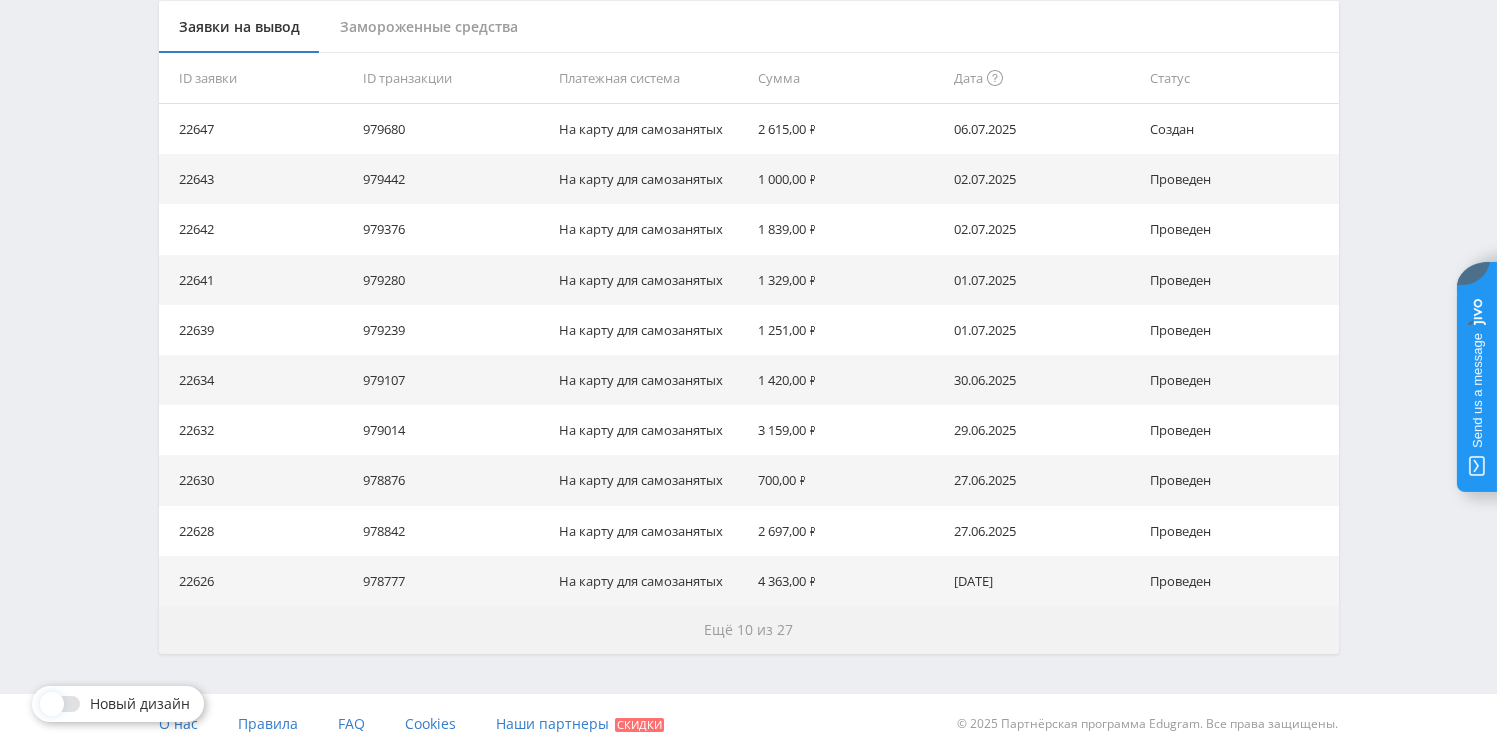 click on "Ещё 10 из 27" at bounding box center [749, 630] 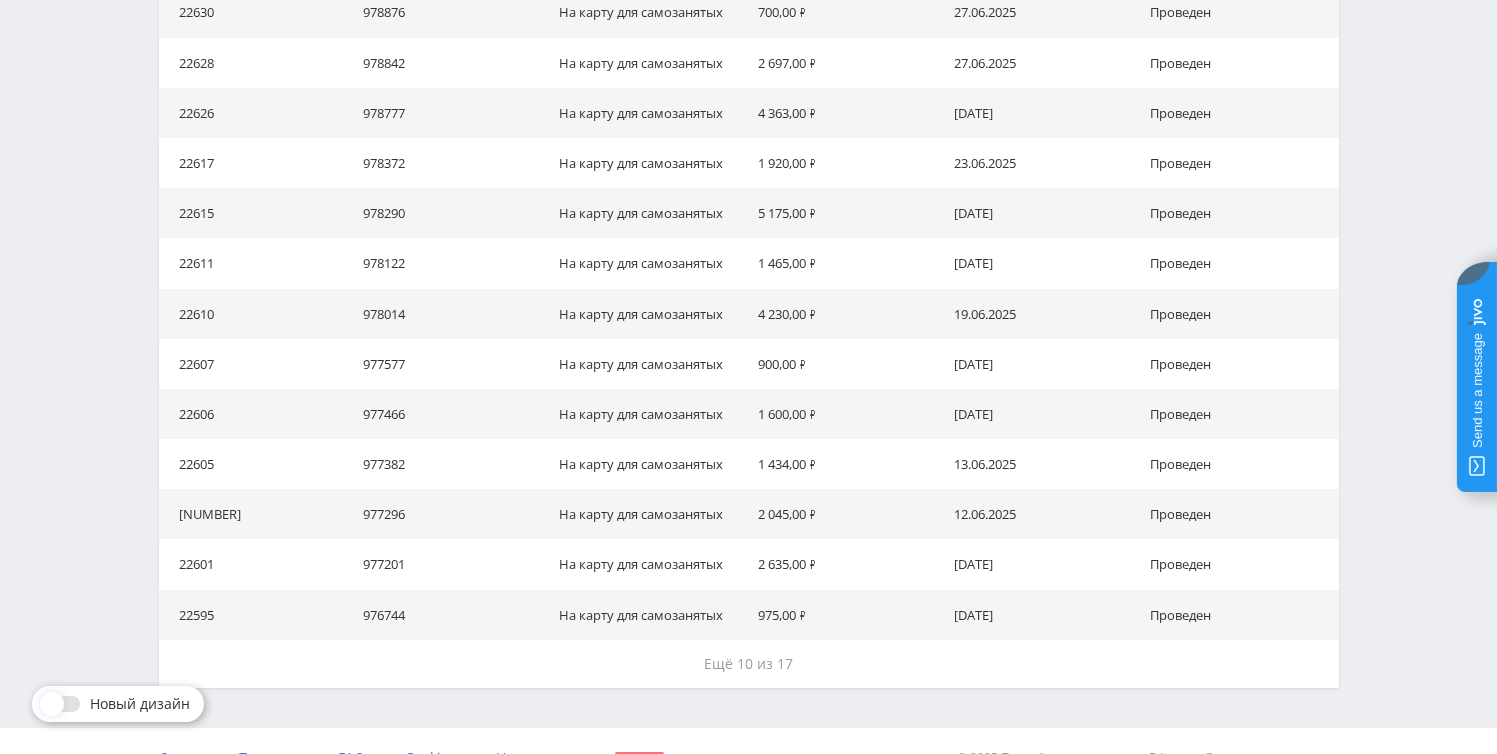 scroll, scrollTop: 1044, scrollLeft: 0, axis: vertical 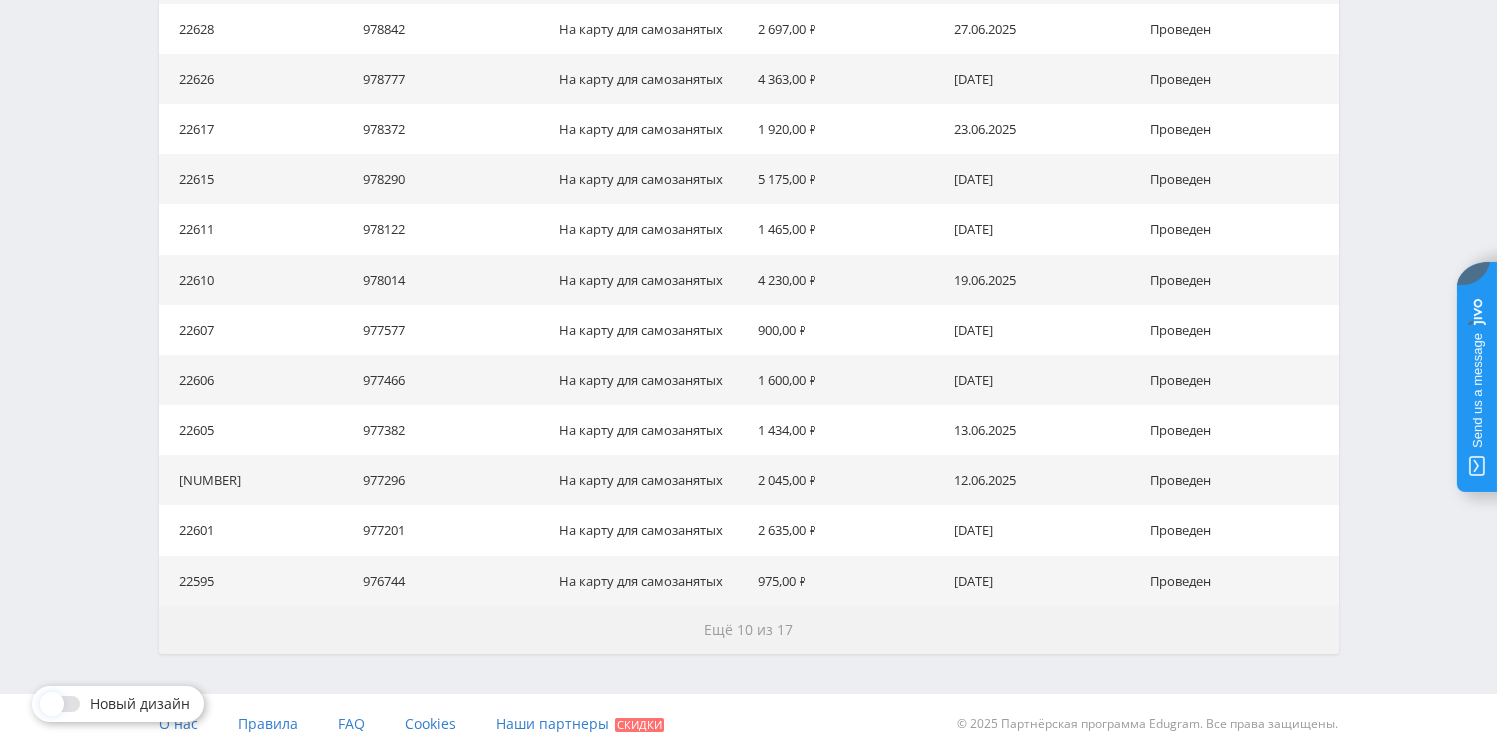 click on "Ещё 10 из 17" at bounding box center (748, 629) 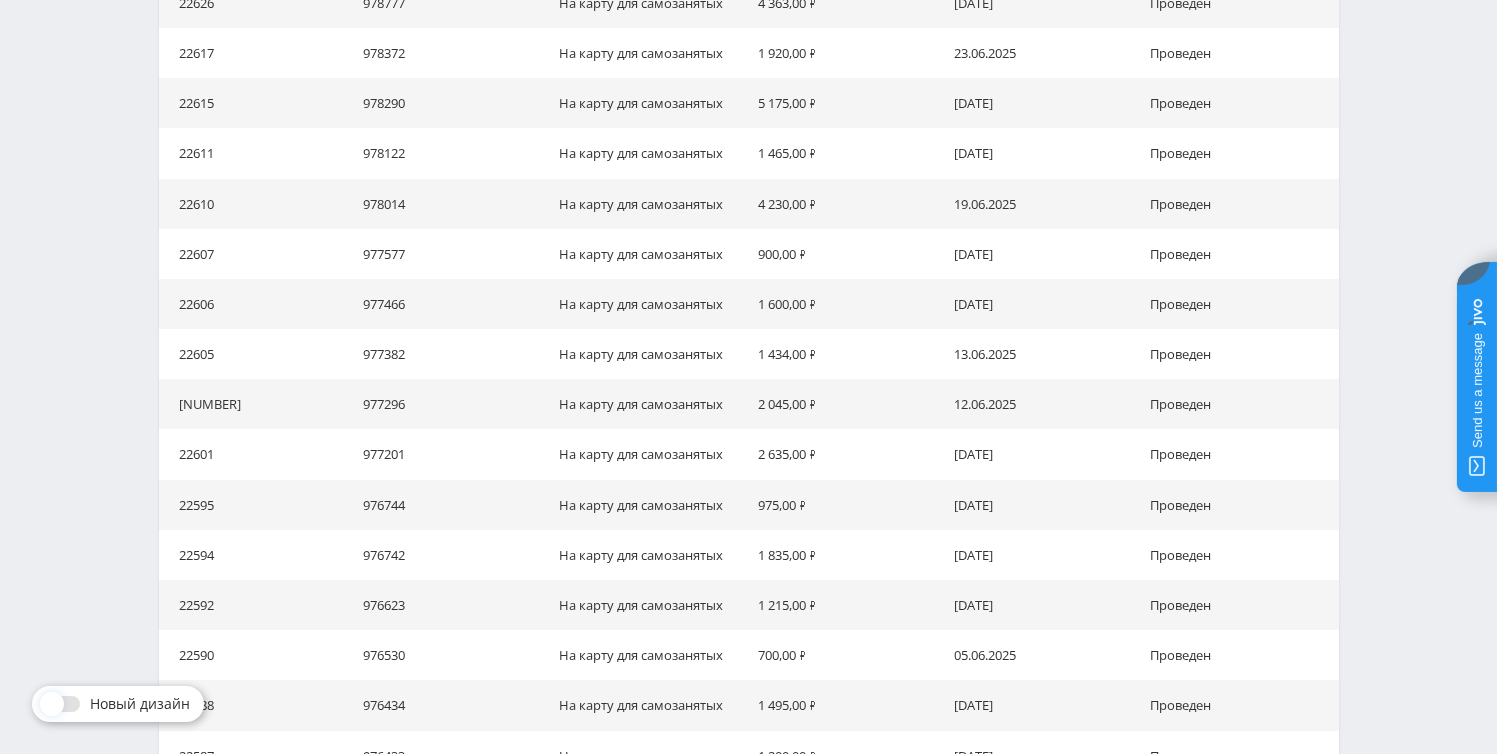 scroll, scrollTop: 1511, scrollLeft: 0, axis: vertical 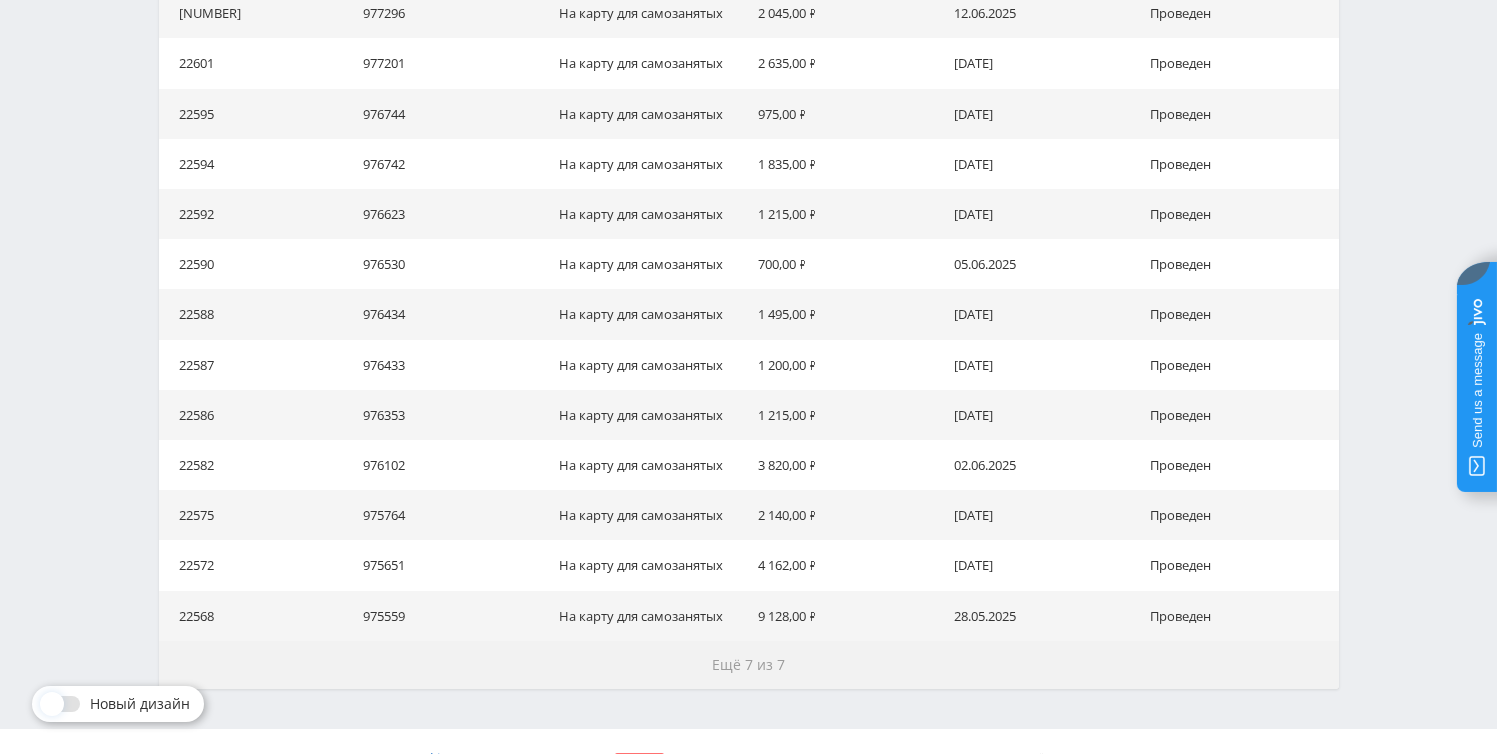 click on "Ещё 7 из 7" at bounding box center (748, 664) 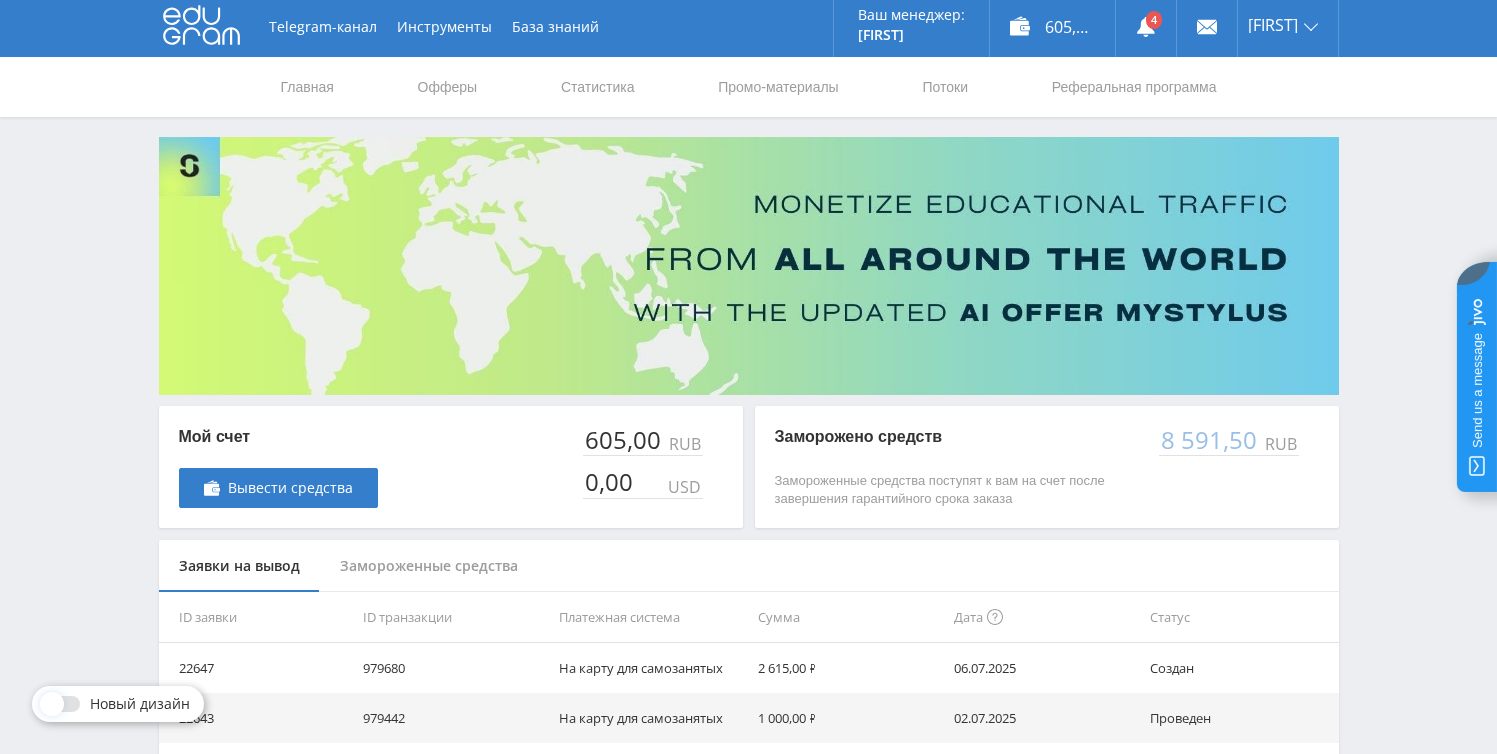 scroll, scrollTop: 4, scrollLeft: 0, axis: vertical 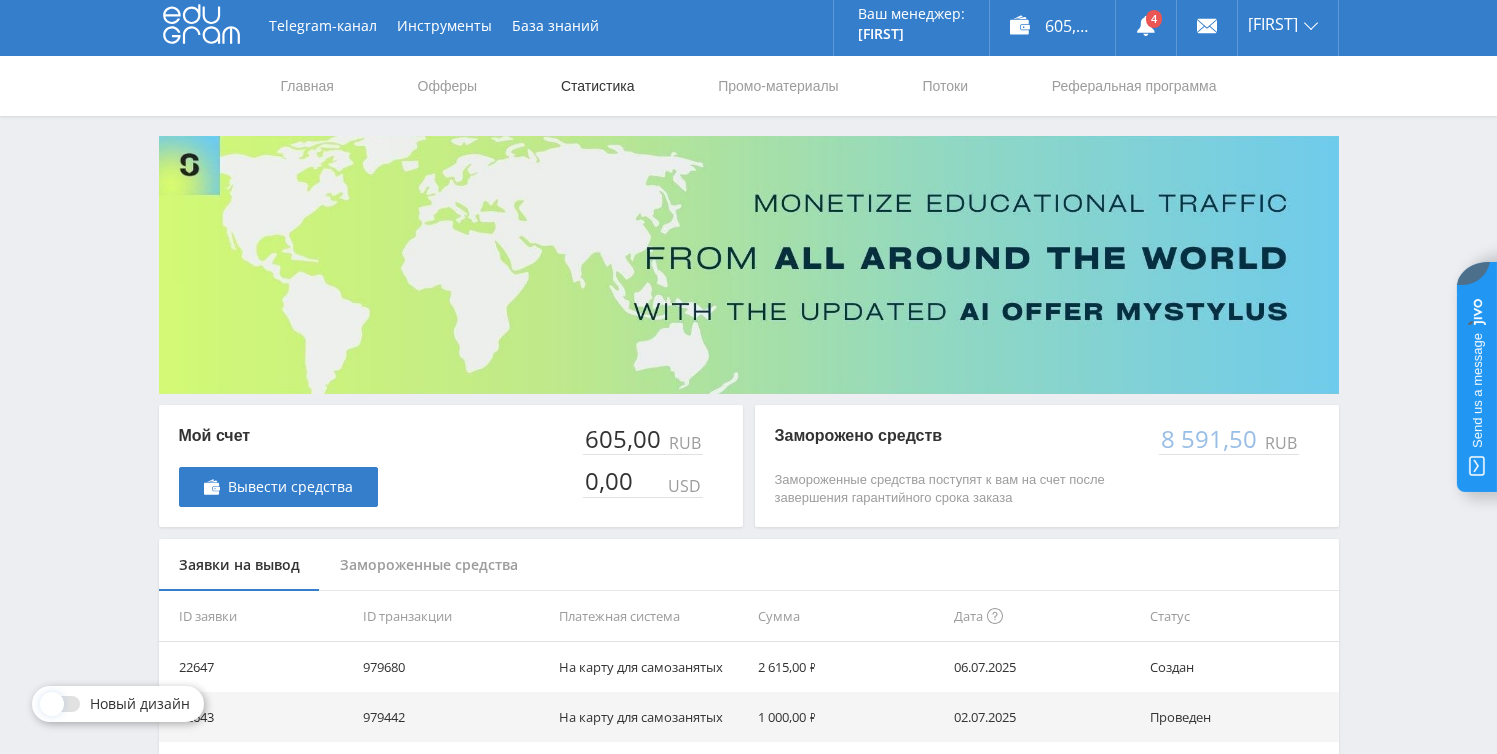 click on "Статистика" at bounding box center [598, 86] 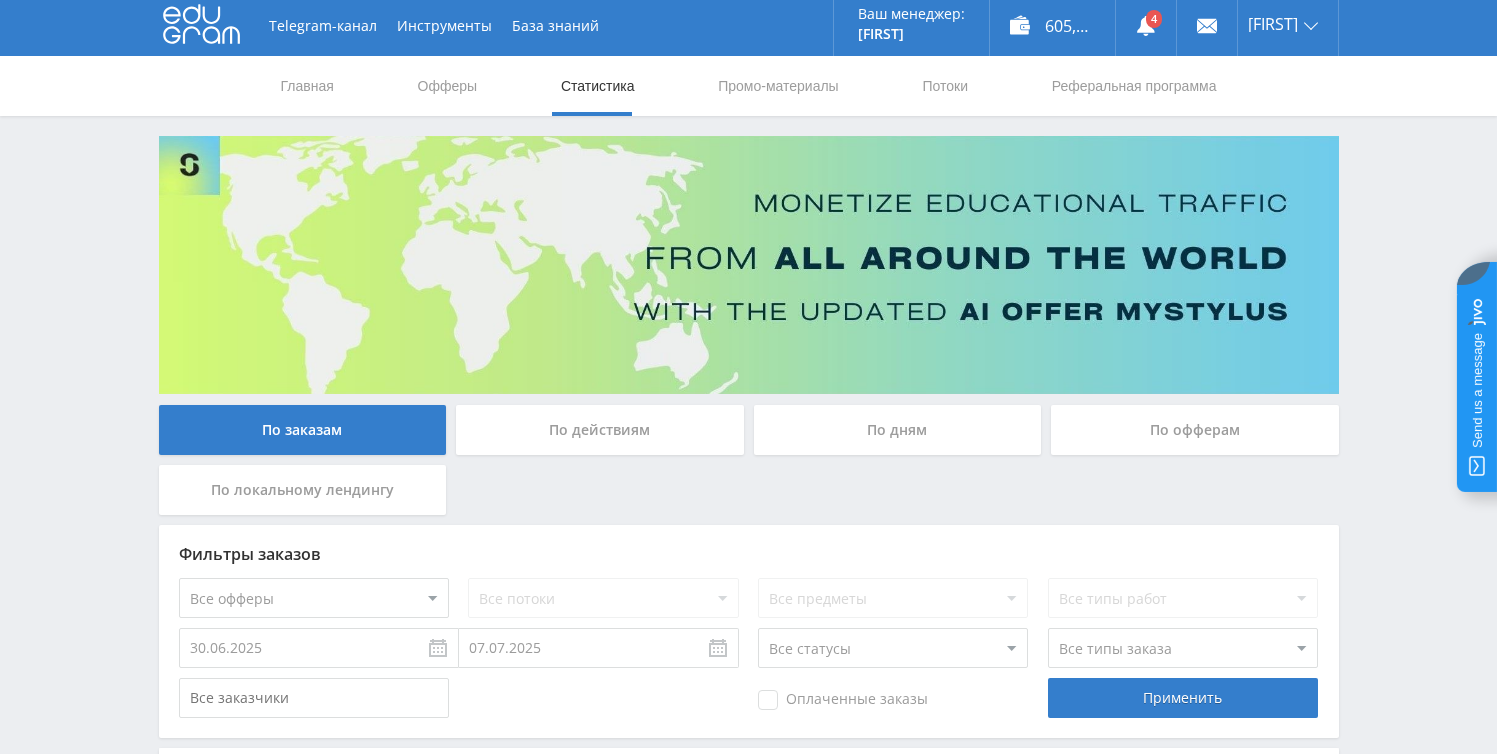click on "По дням" at bounding box center [303, 430] 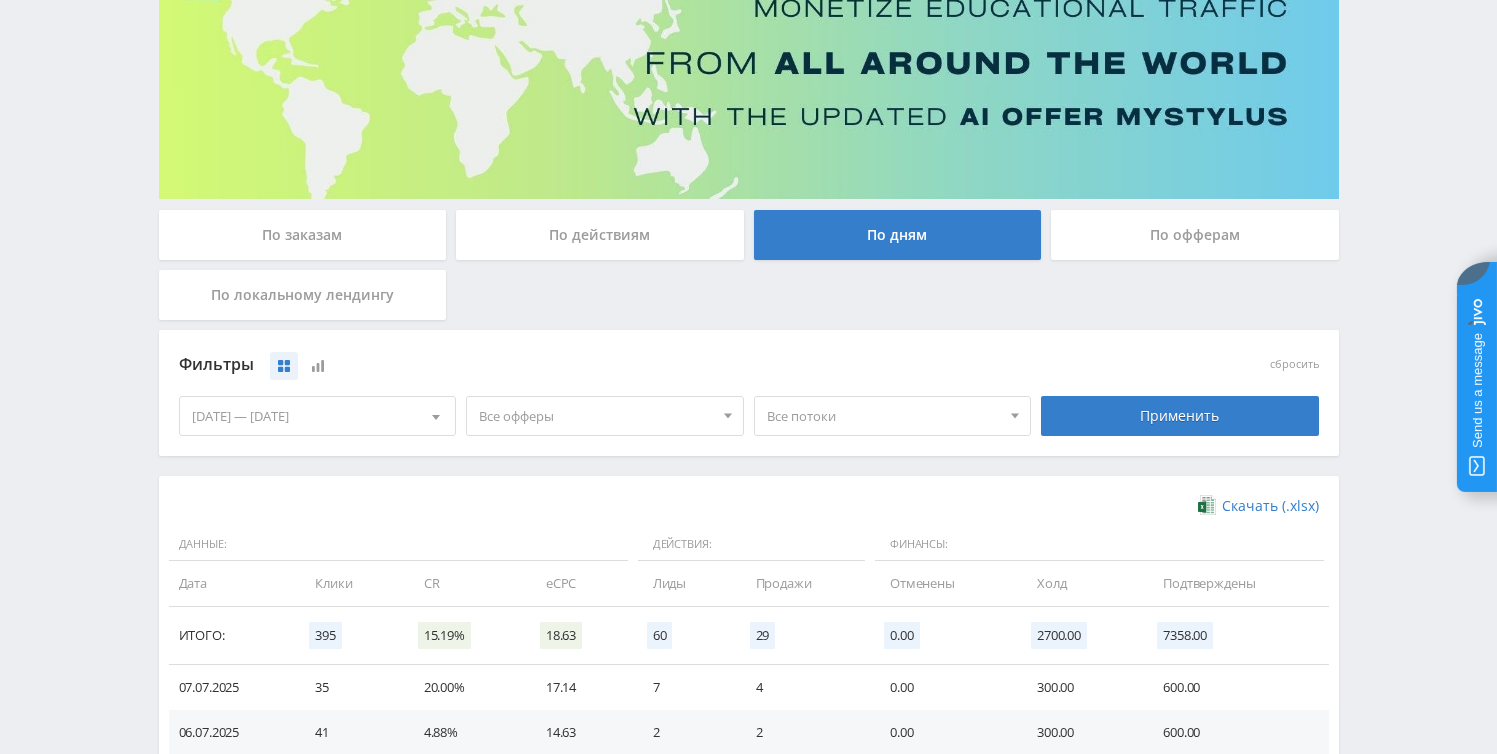 scroll, scrollTop: 245, scrollLeft: 0, axis: vertical 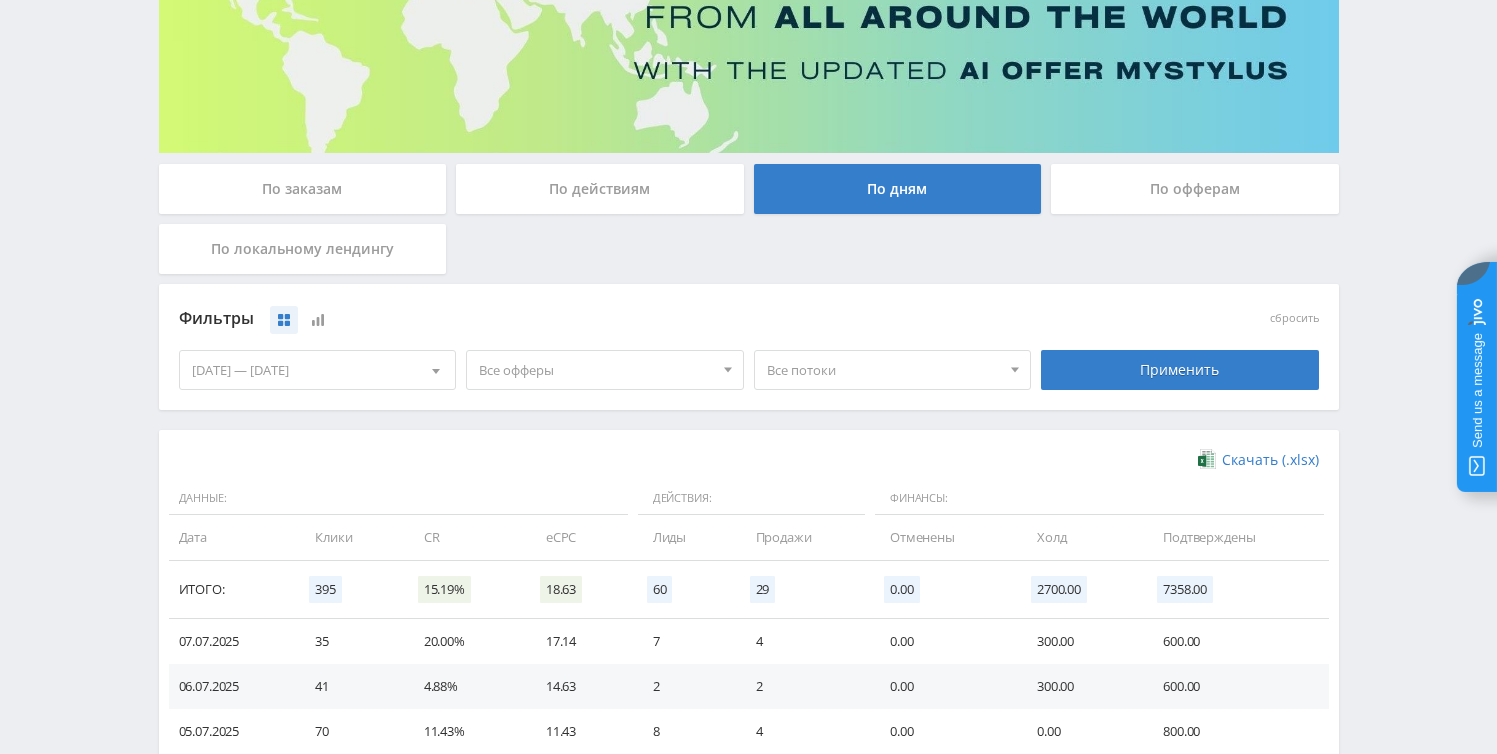 click on "[DATE] — [DATE]" at bounding box center (318, 370) 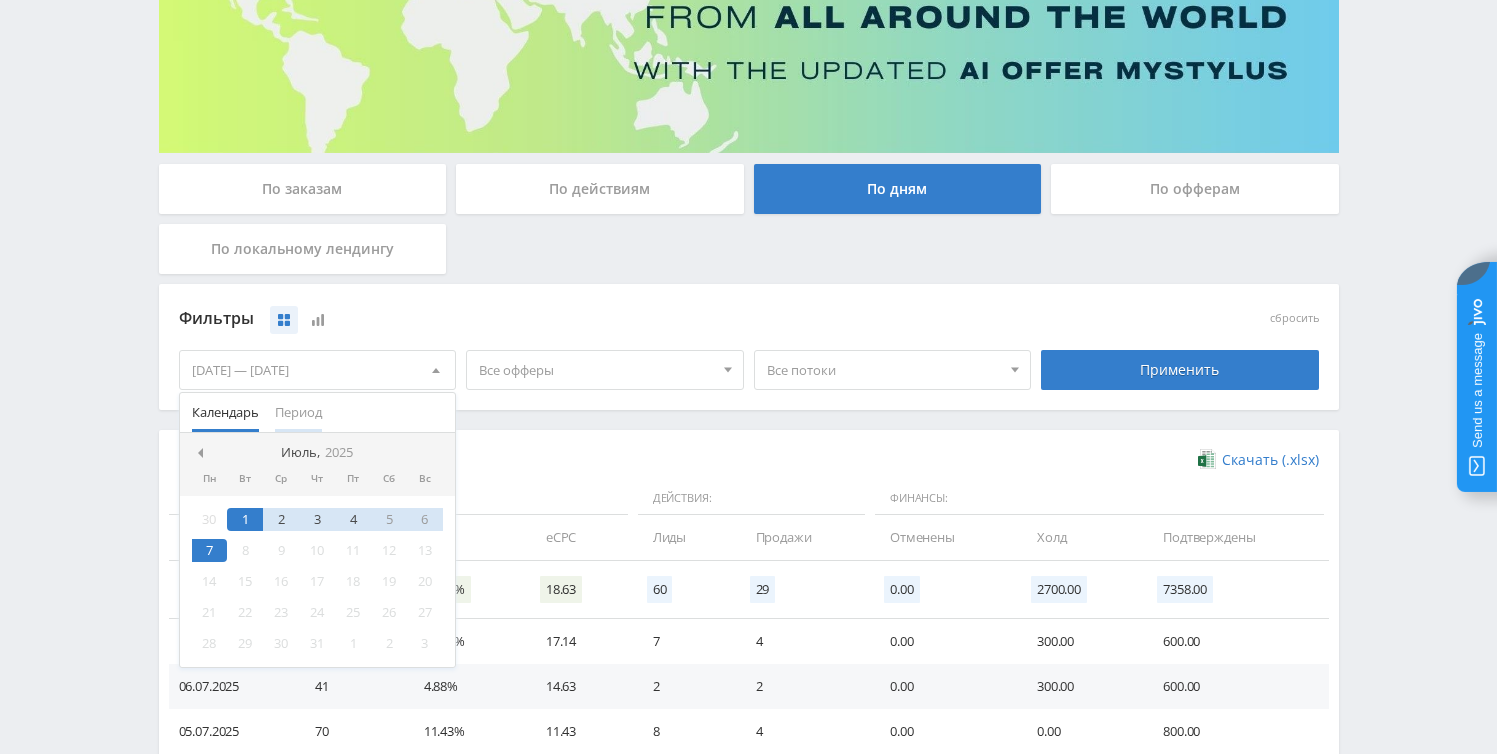 click on "Период" at bounding box center [225, 412] 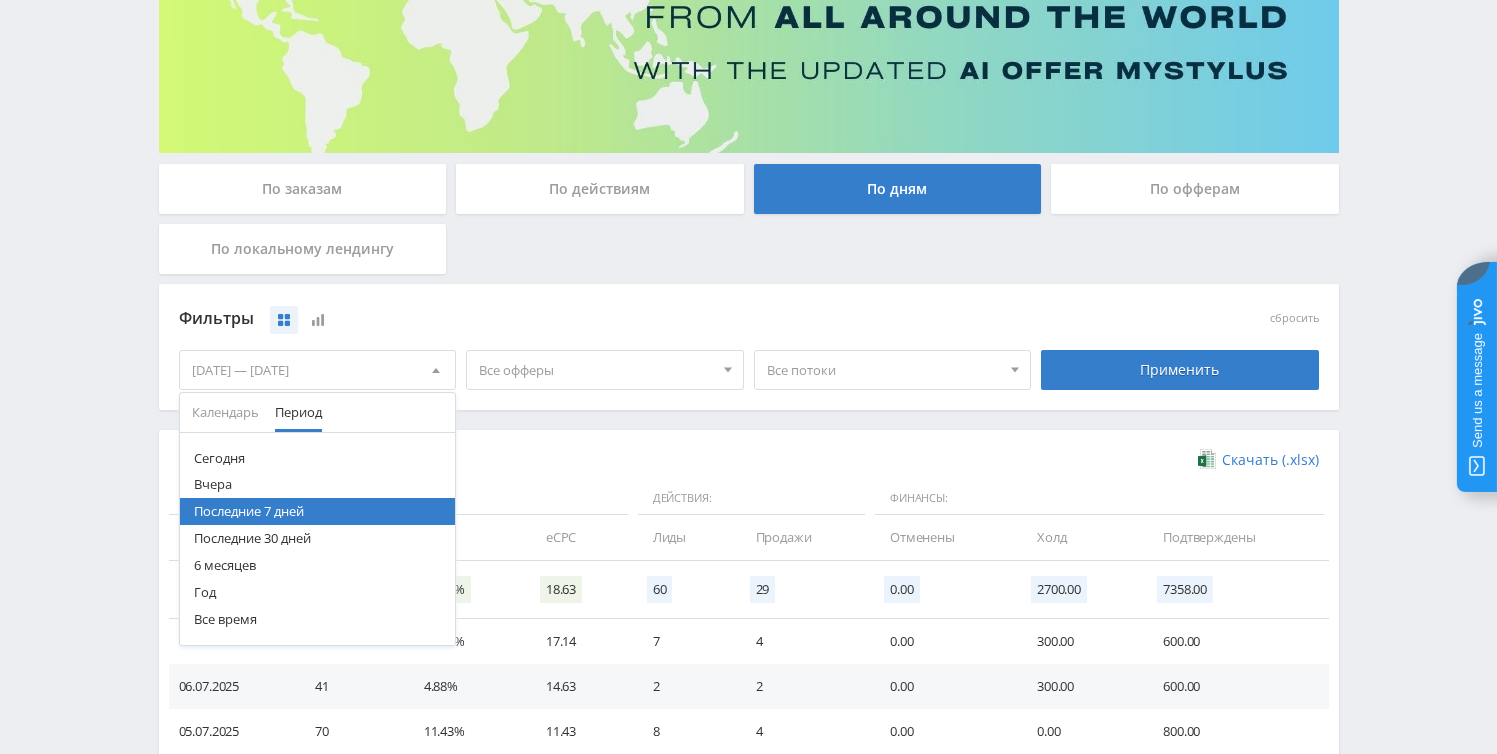 click on "Год" at bounding box center [318, 458] 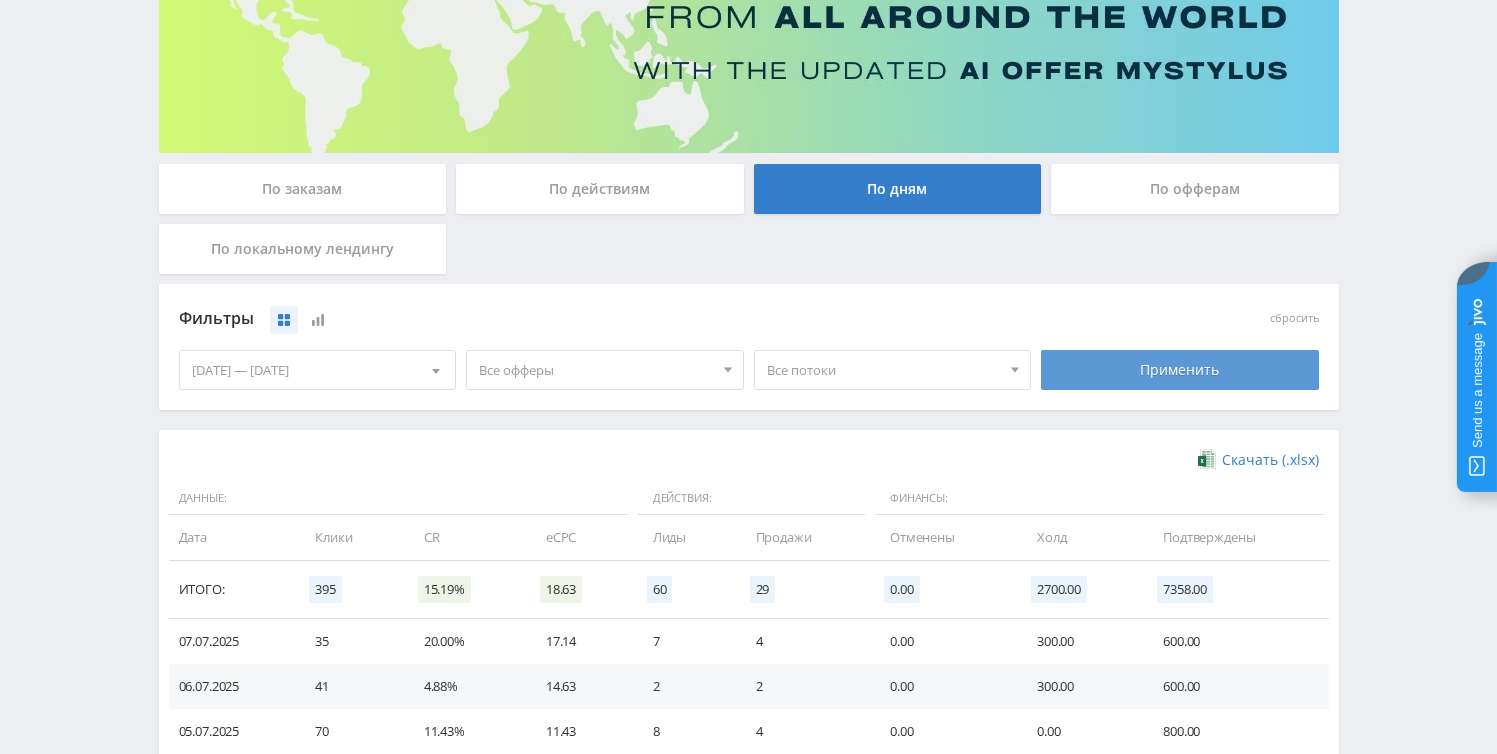 click on "Применить" at bounding box center [1180, 370] 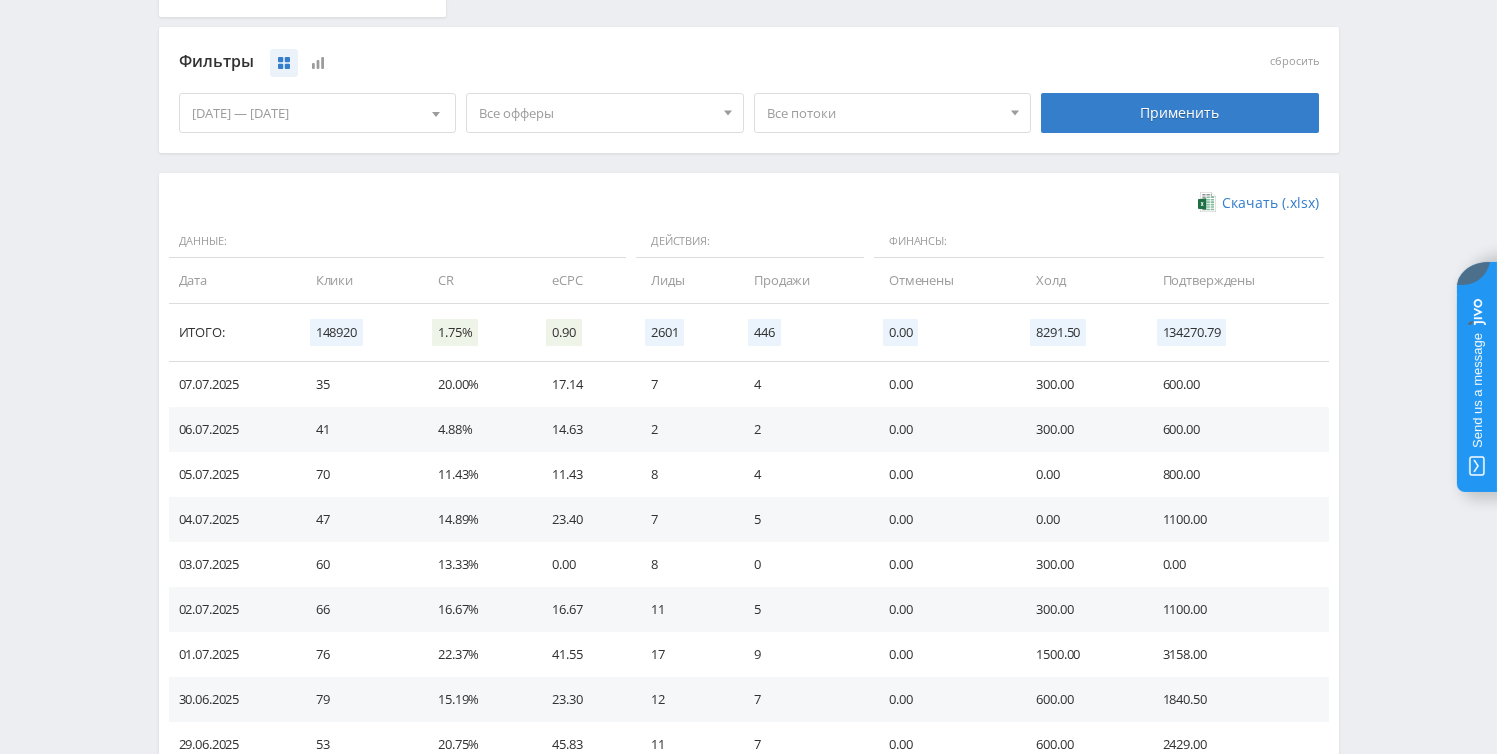 scroll, scrollTop: 0, scrollLeft: 0, axis: both 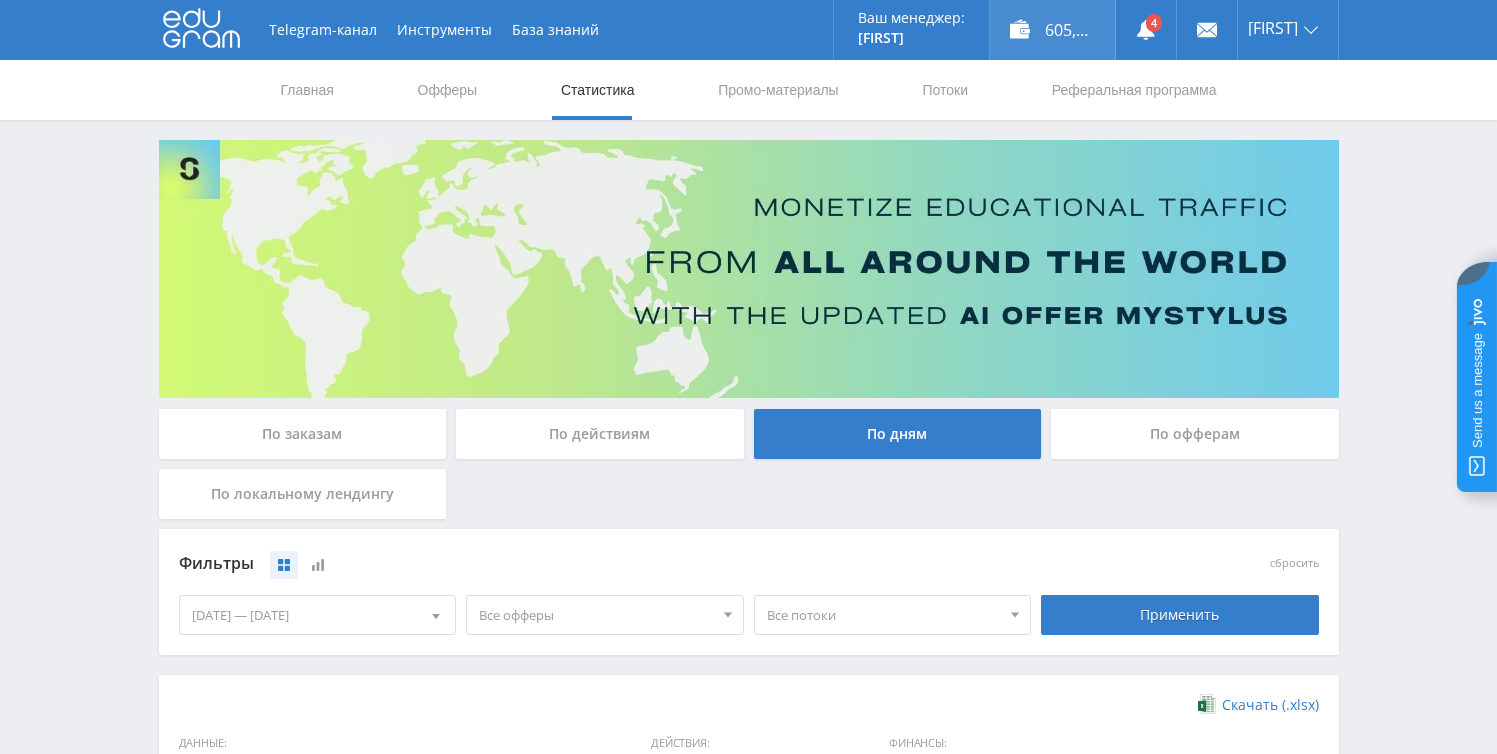 click on "605,00 ₽" at bounding box center (1052, 30) 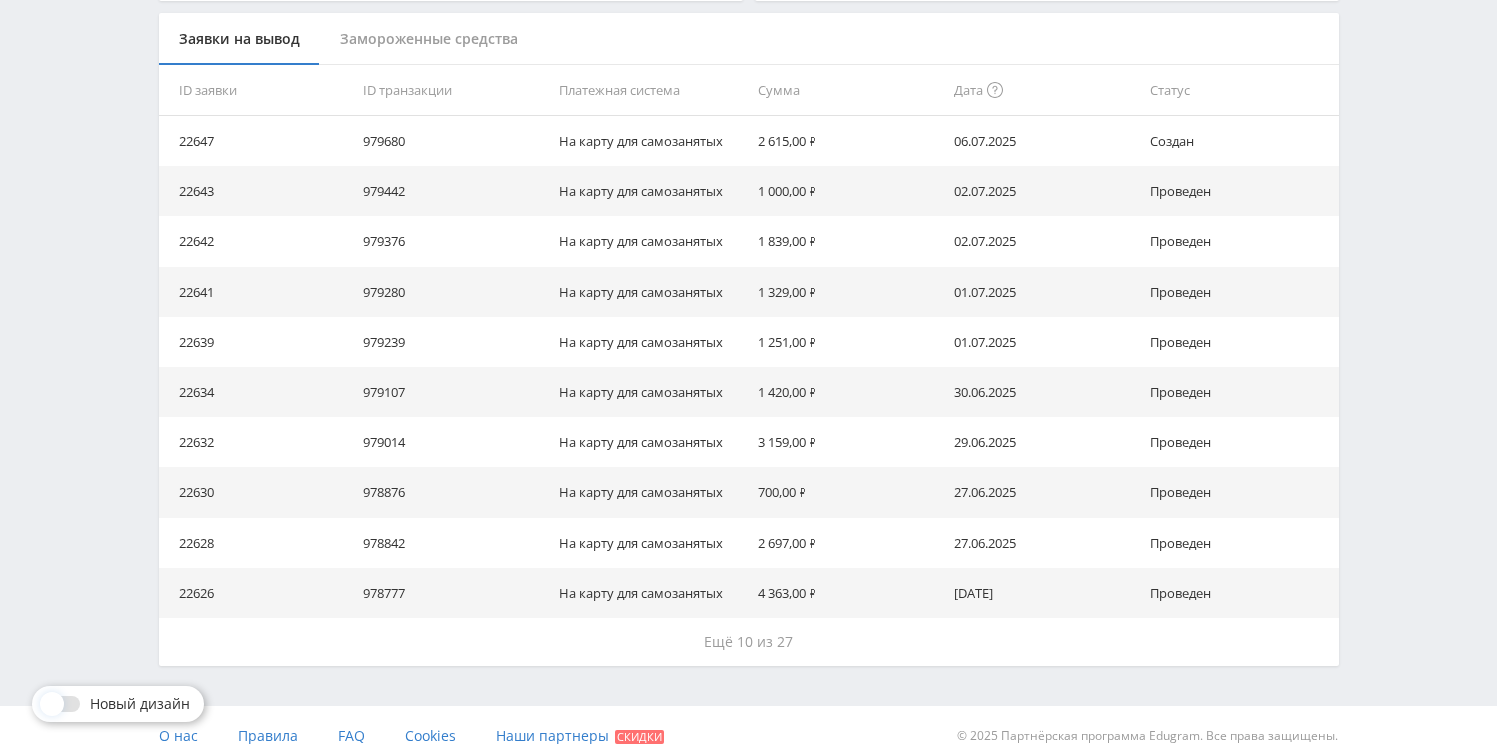 scroll, scrollTop: 542, scrollLeft: 0, axis: vertical 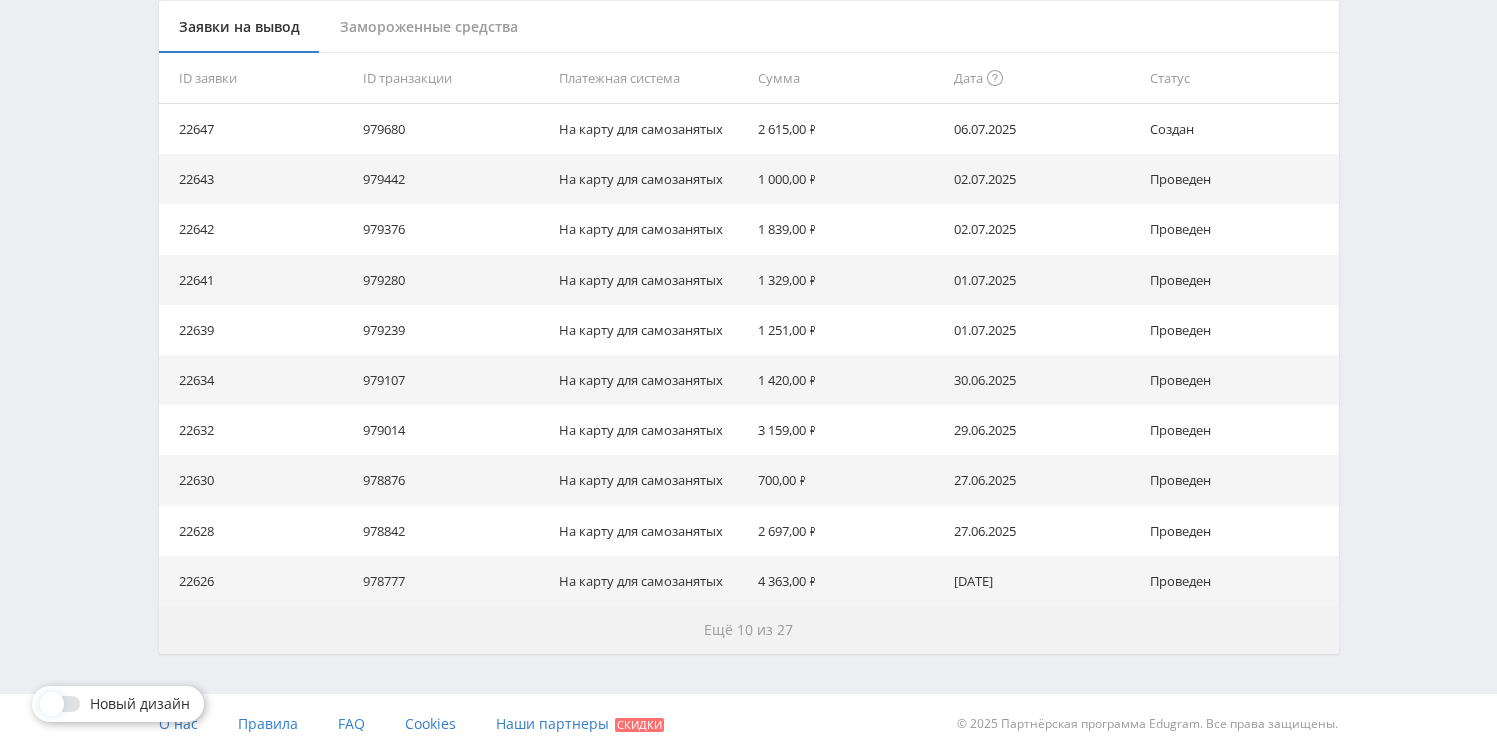 click on "Ещё 10 из 27" at bounding box center (749, 630) 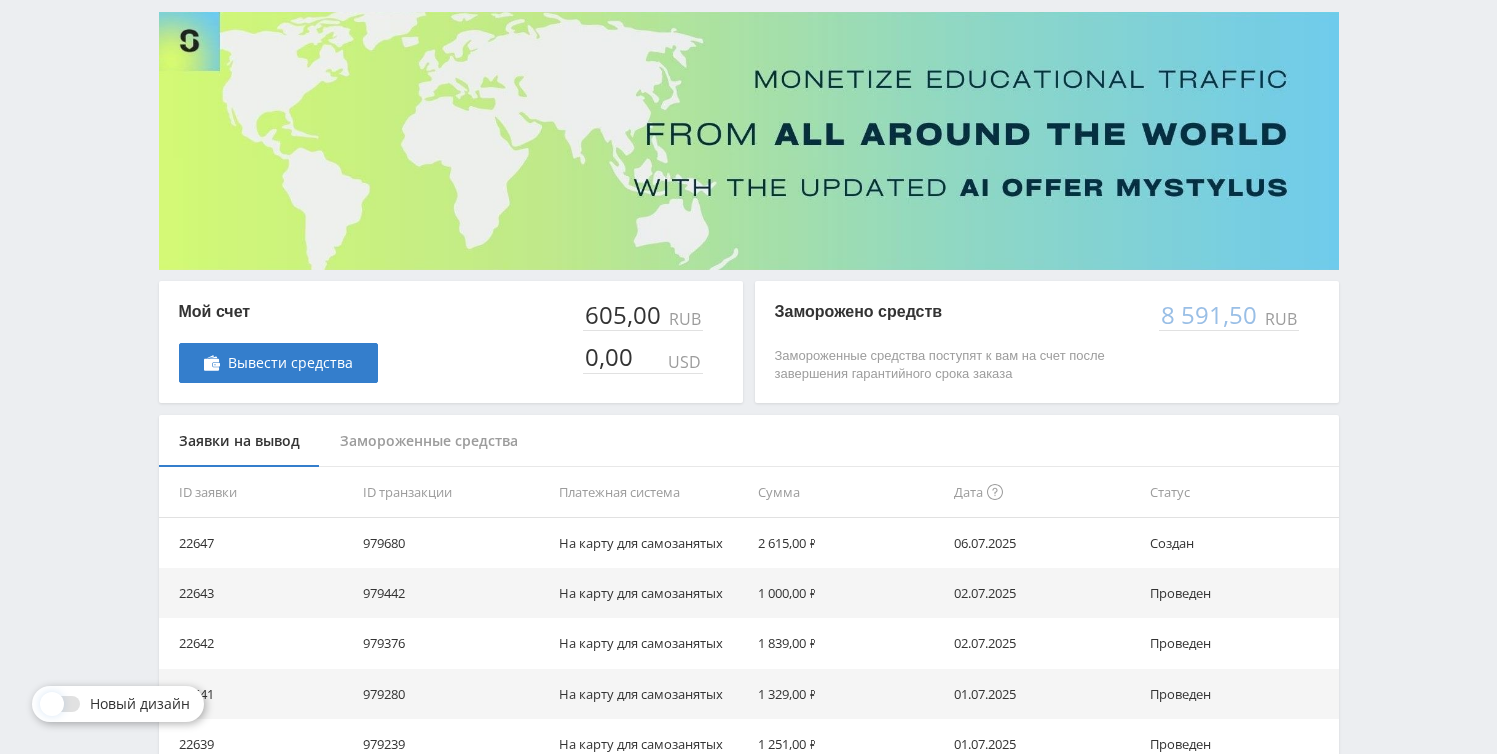 scroll, scrollTop: 0, scrollLeft: 0, axis: both 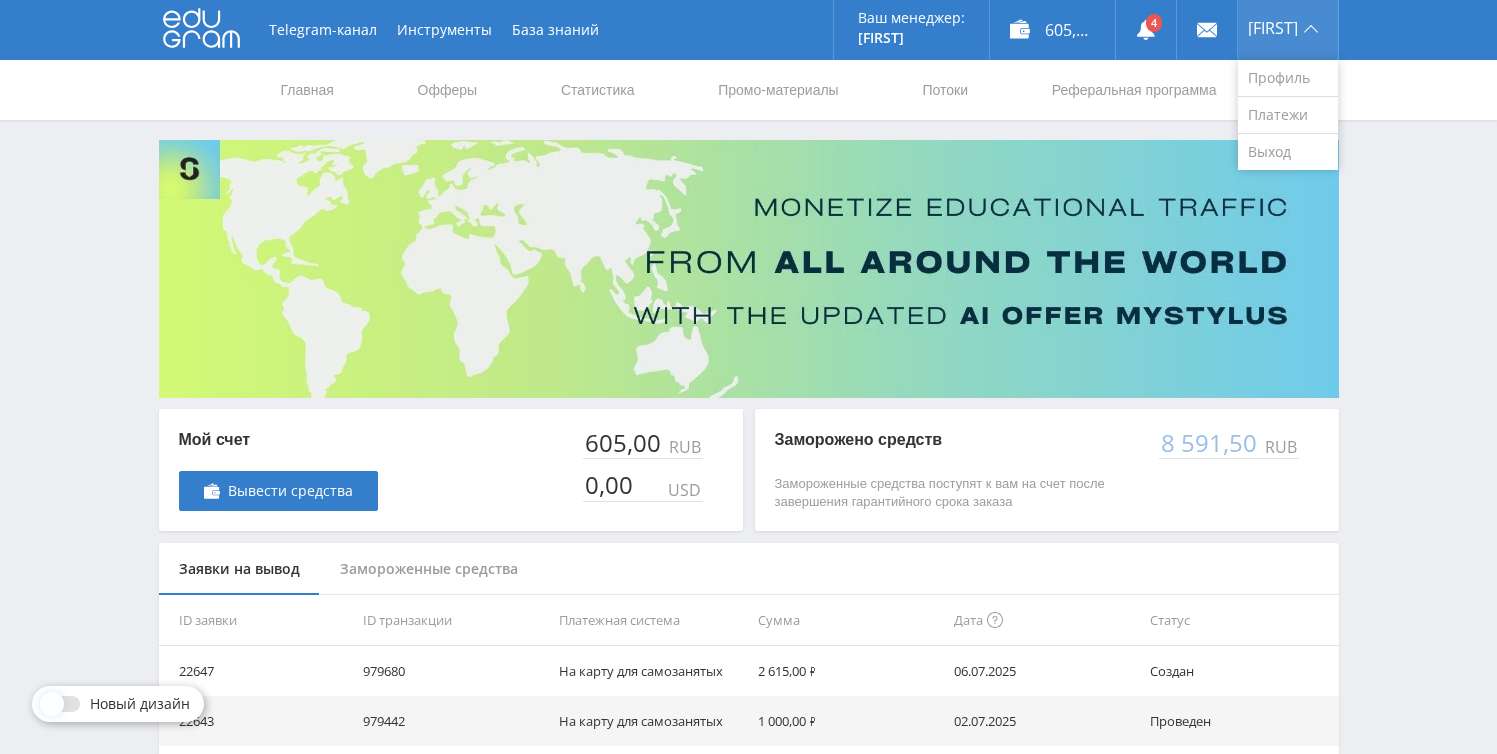 click on "[FIRST]" at bounding box center [1288, 30] 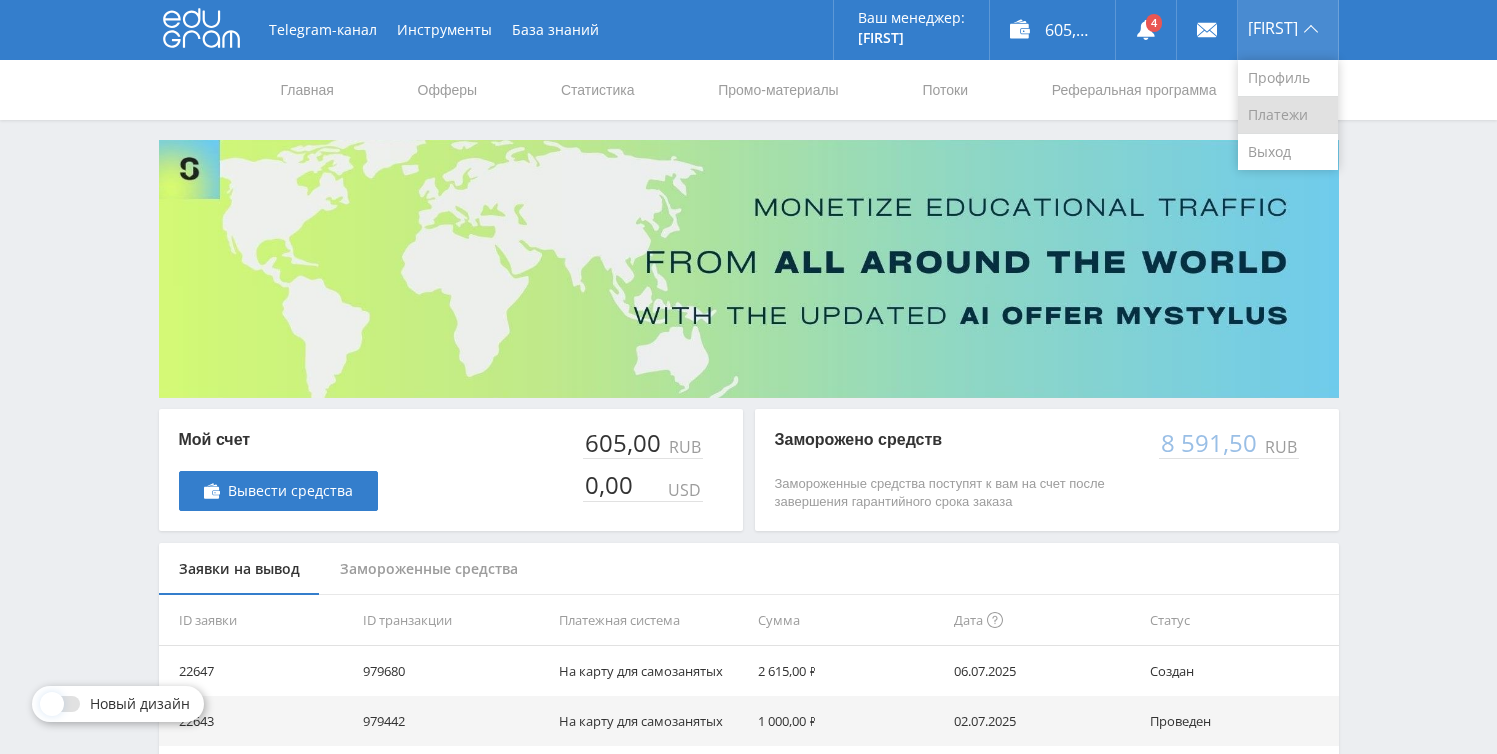 click on "Платежи" at bounding box center [1288, 115] 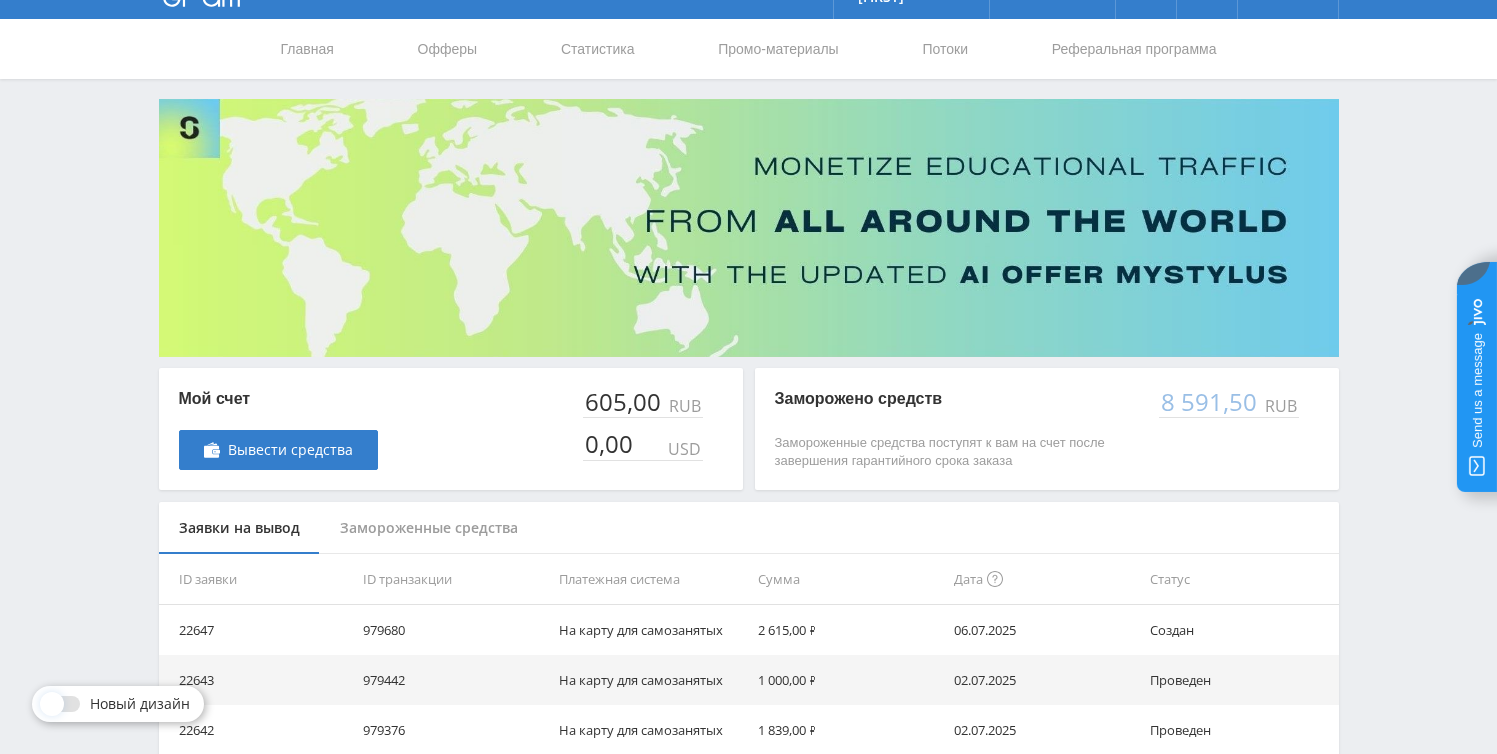 scroll, scrollTop: 319, scrollLeft: 0, axis: vertical 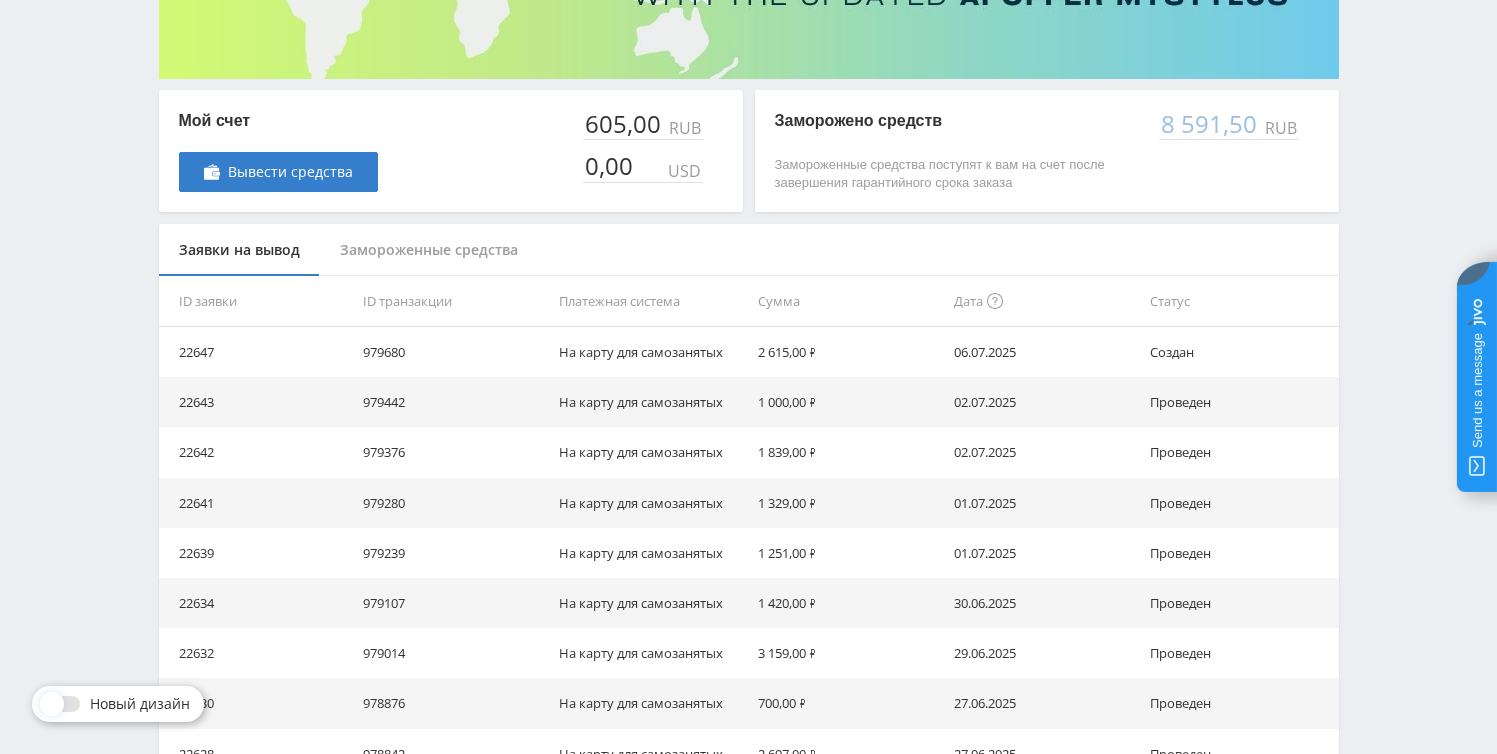 click on "Замороженные средства" at bounding box center (429, 250) 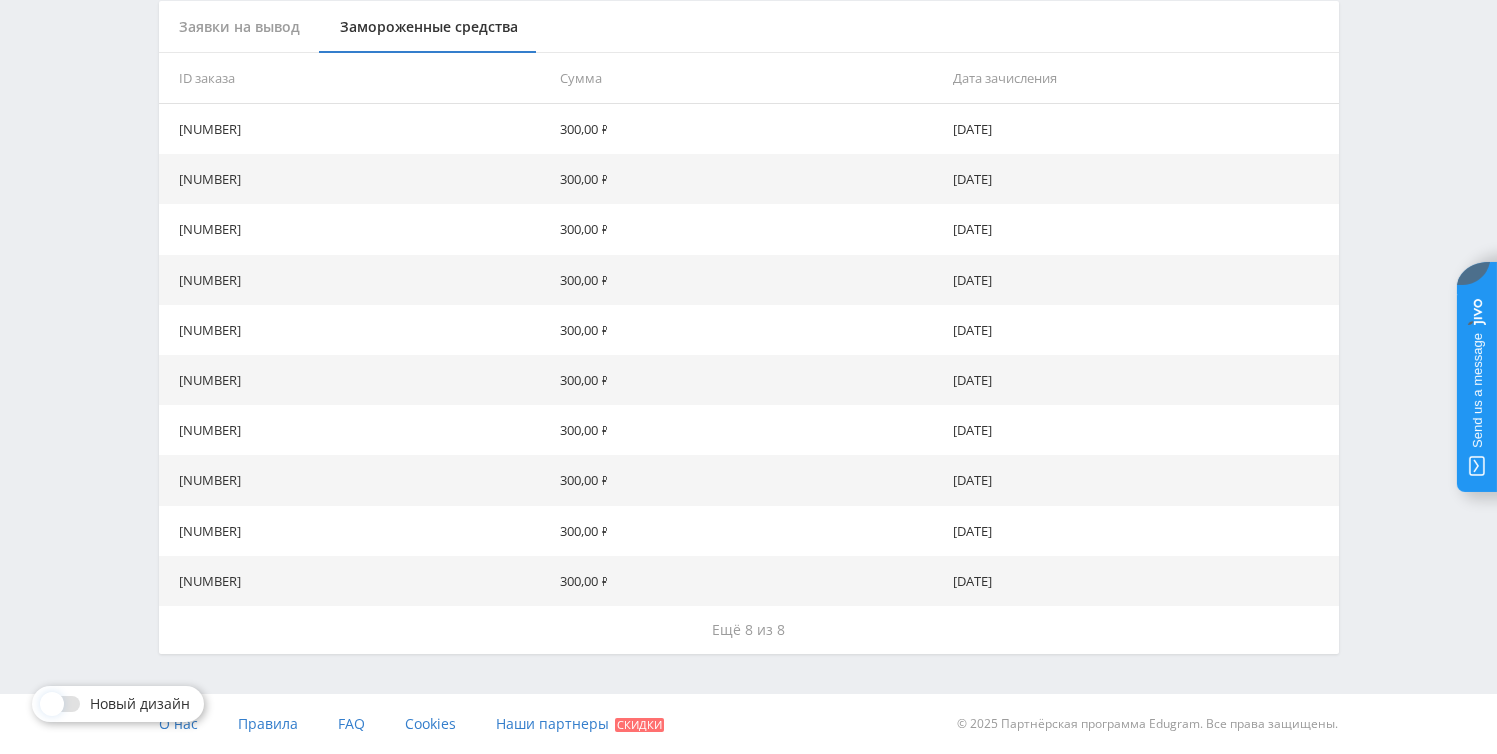 scroll, scrollTop: 0, scrollLeft: 0, axis: both 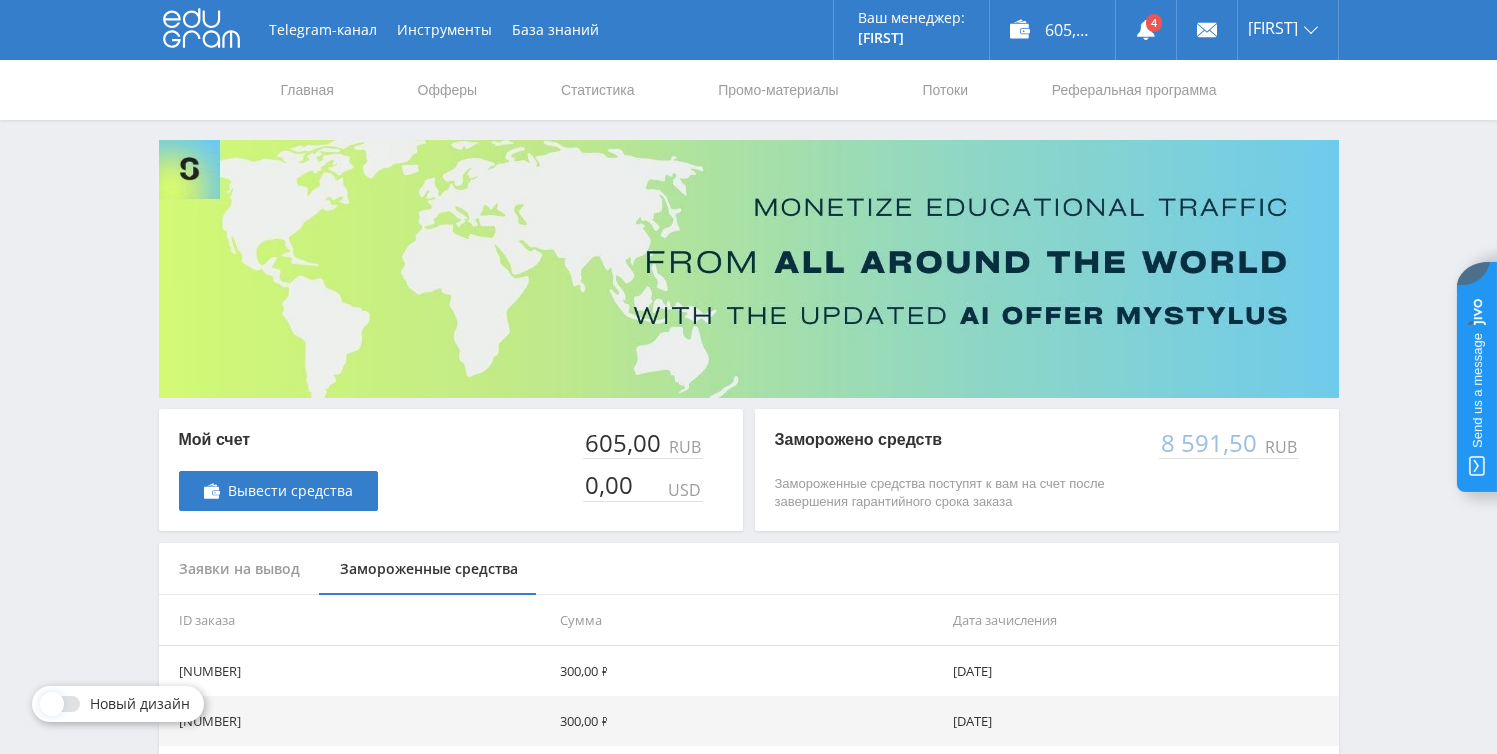 click on "Заявки на вывод" at bounding box center [239, 569] 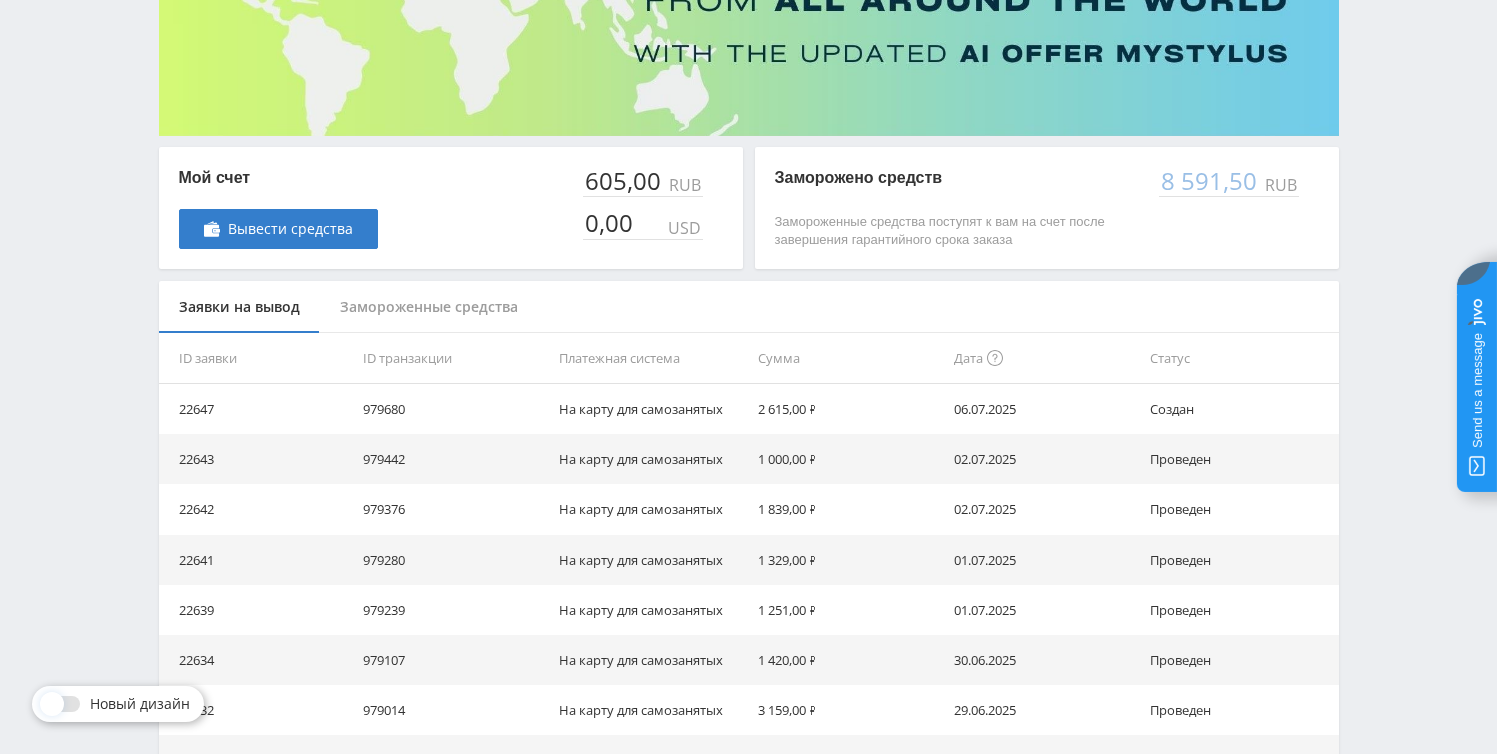 scroll, scrollTop: 542, scrollLeft: 0, axis: vertical 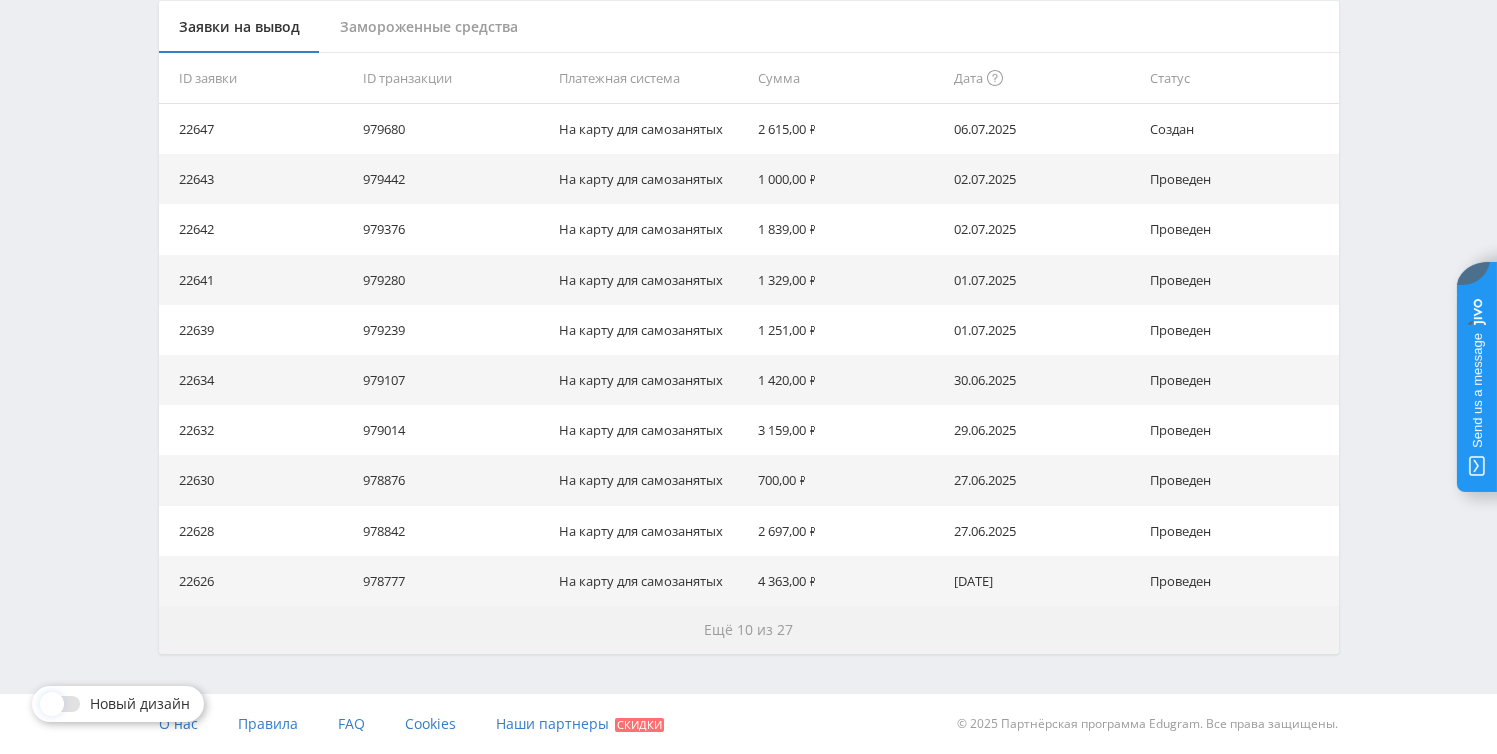 click on "Ещё 10 из 27" at bounding box center [748, 629] 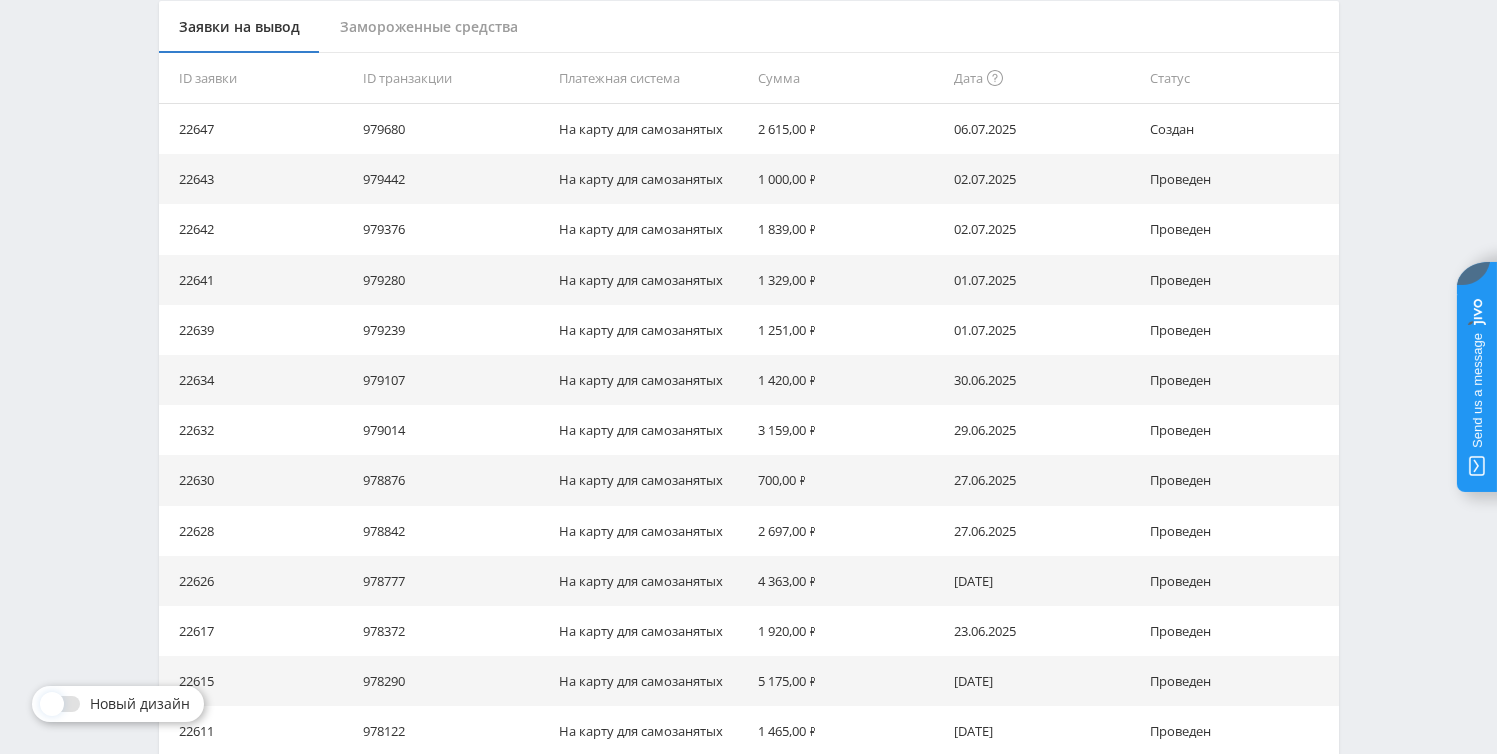 click on "ID заявки ID транзакции Платежная система Сумма Дата Статус 22647 979680 На карту для самозанятых 2 615,00 ₽ [DATE] Создан 22643 979442 На карту для самозанятых 1 000,00 ₽ [DATE] Проведен 22642 979376 На карту для самозанятых 1 839,00 ₽ [DATE] Проведен 22641 979280 На карту для самозанятых 1 329,00 ₽ [DATE] Проведен 22639 979239 На карту для самозанятых 1 251,00 ₽ [DATE] Проведен 22634 979107 На карту для самозанятых 1 420,00 ₽ [DATE] Проведен 22632 979014 На карту для самозанятых 3 159,00 ₽ [DATE] Проведен 22630 978876 На карту для самозанятых 700,00 ₽ [DATE] Проведен 22628 978842 На карту для самозанятых 2 697,00 ₽ [DATE] Проведен 22626 978777 [DATE]" at bounding box center (749, 604) 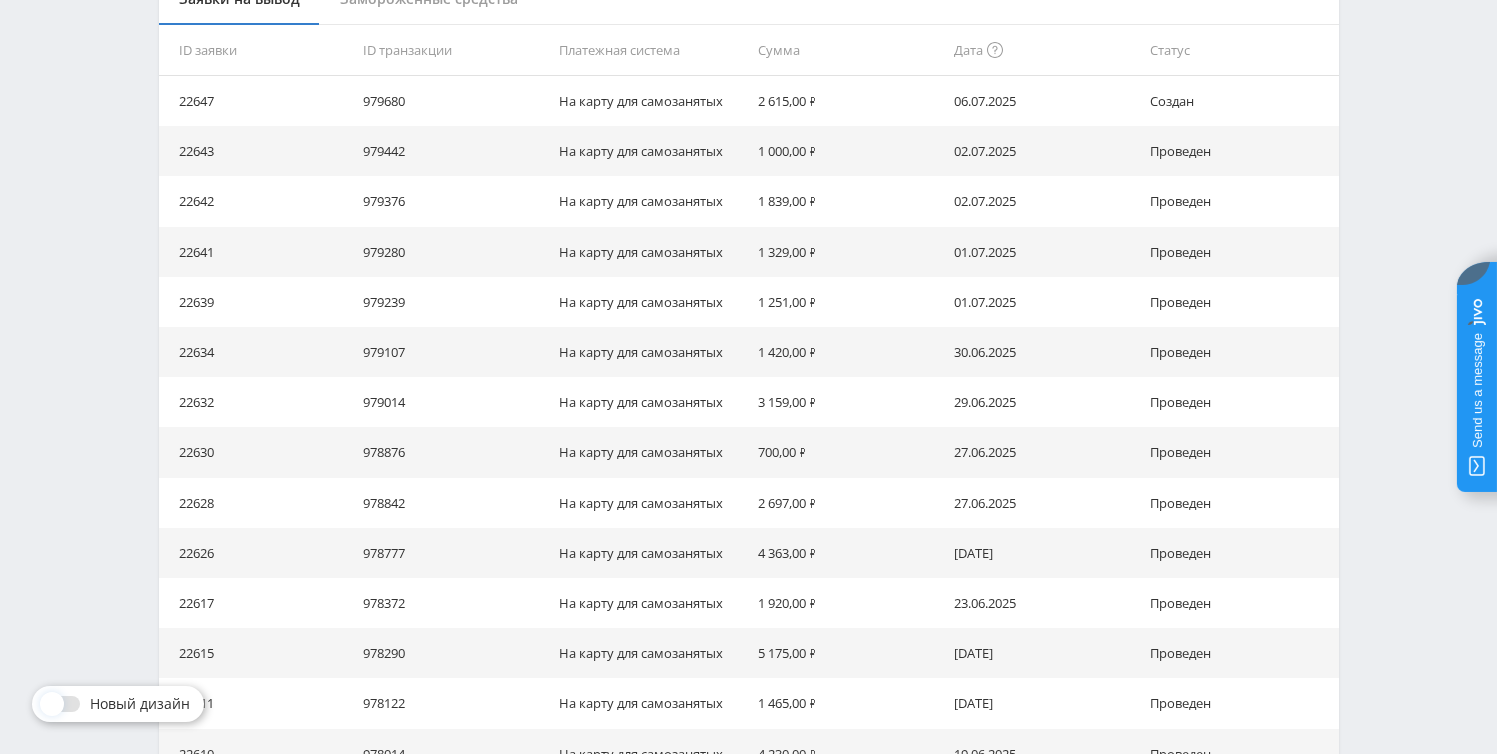 scroll, scrollTop: 1044, scrollLeft: 0, axis: vertical 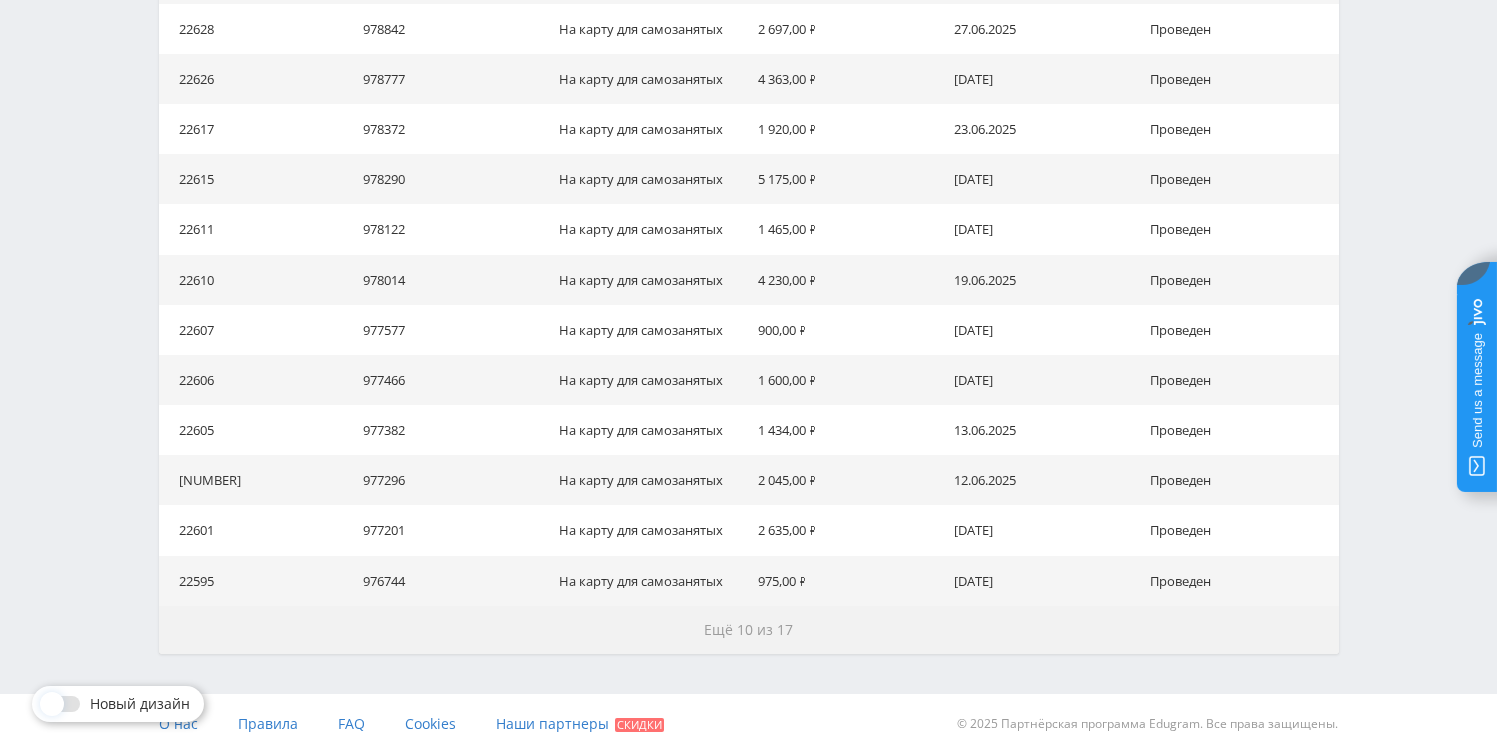 click on "Ещё 10 из 17" at bounding box center [748, 629] 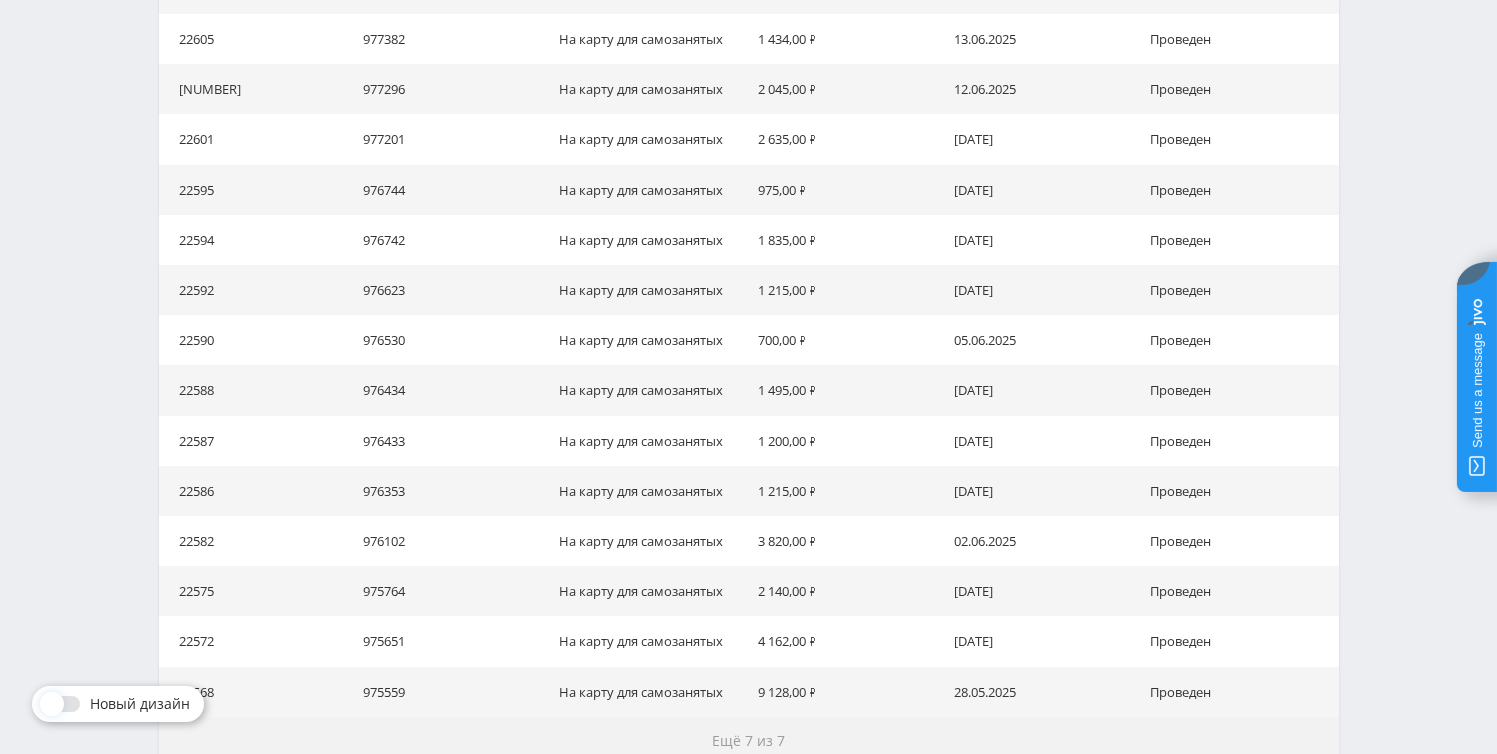 scroll, scrollTop: 1546, scrollLeft: 0, axis: vertical 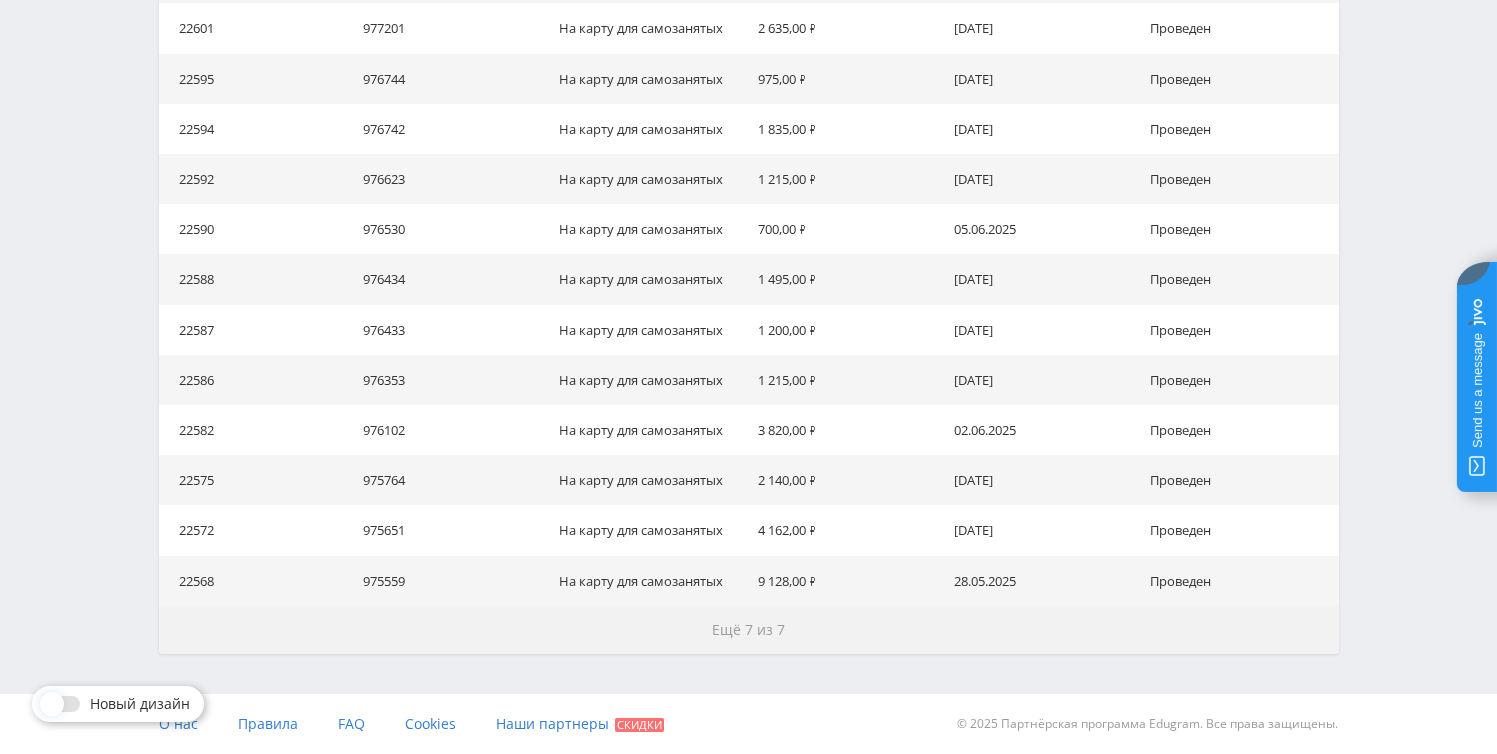 click on "Ещё 7 из 7" at bounding box center (748, 629) 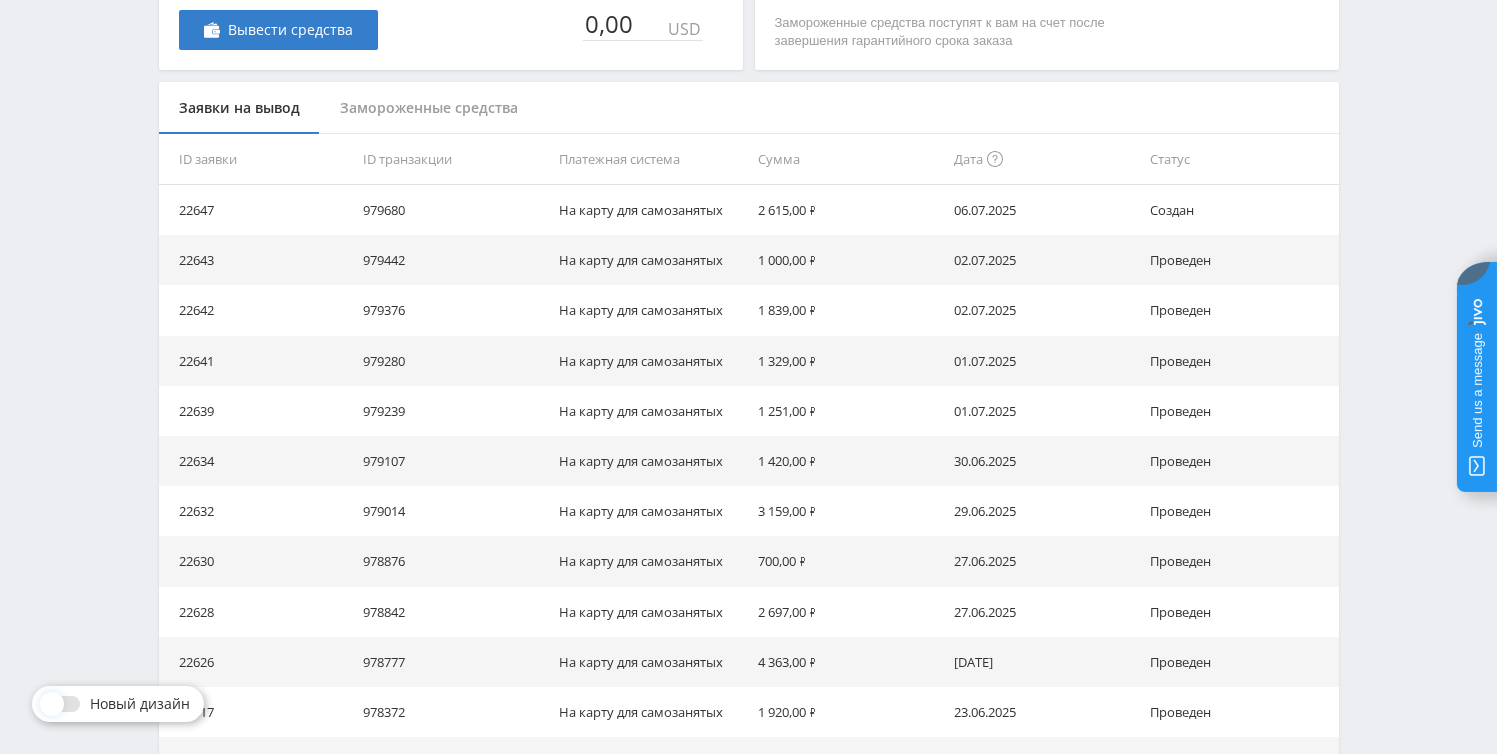 scroll, scrollTop: 0, scrollLeft: 0, axis: both 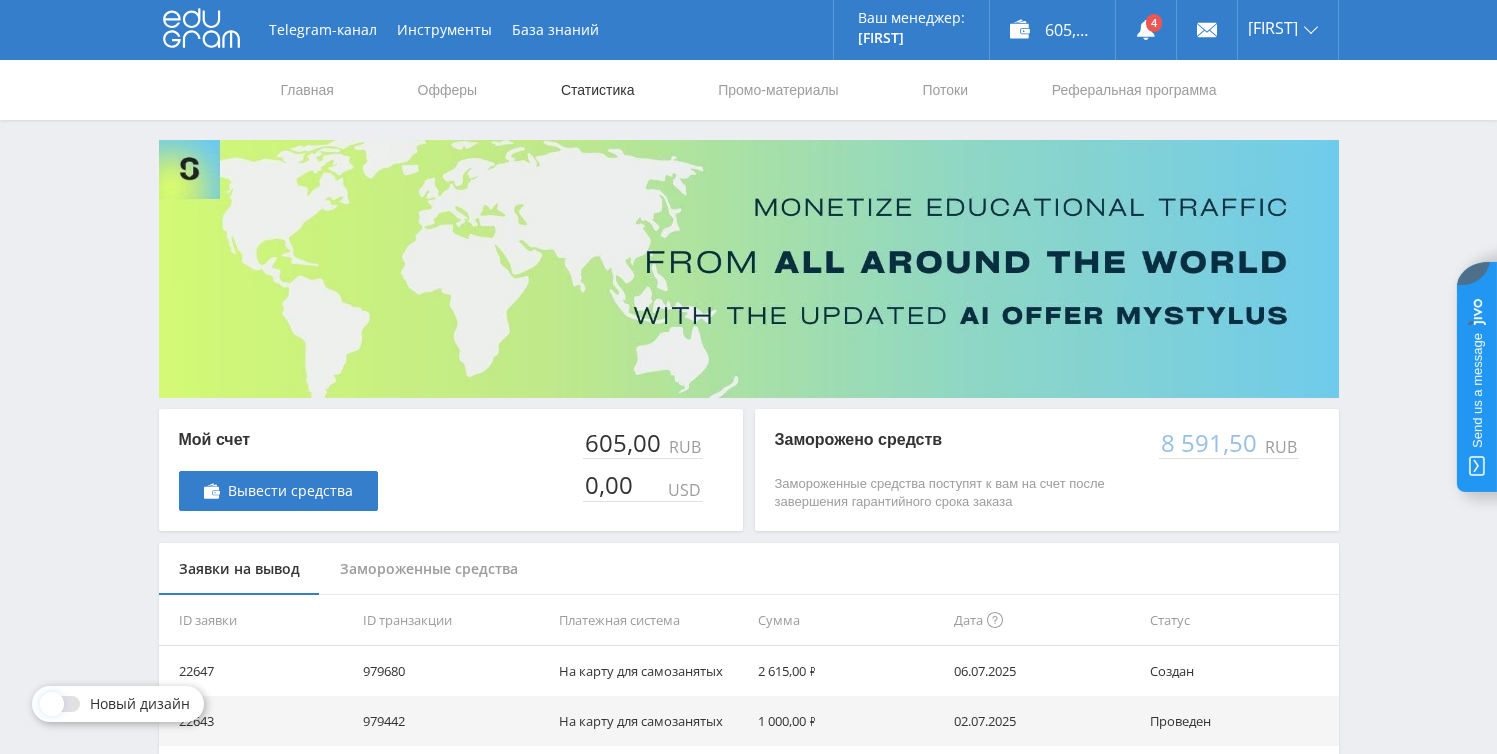 click on "Статистика" at bounding box center (598, 90) 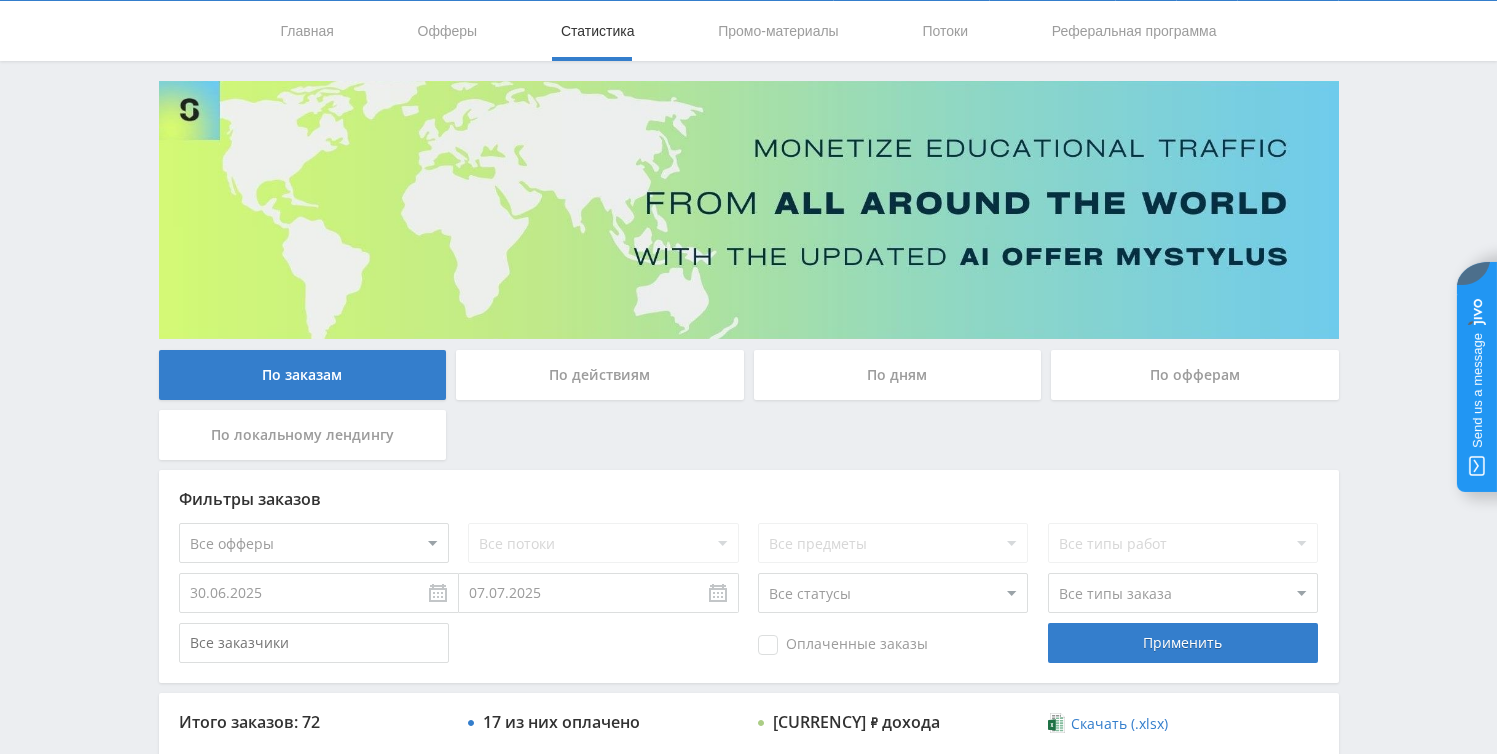 scroll, scrollTop: 8, scrollLeft: 0, axis: vertical 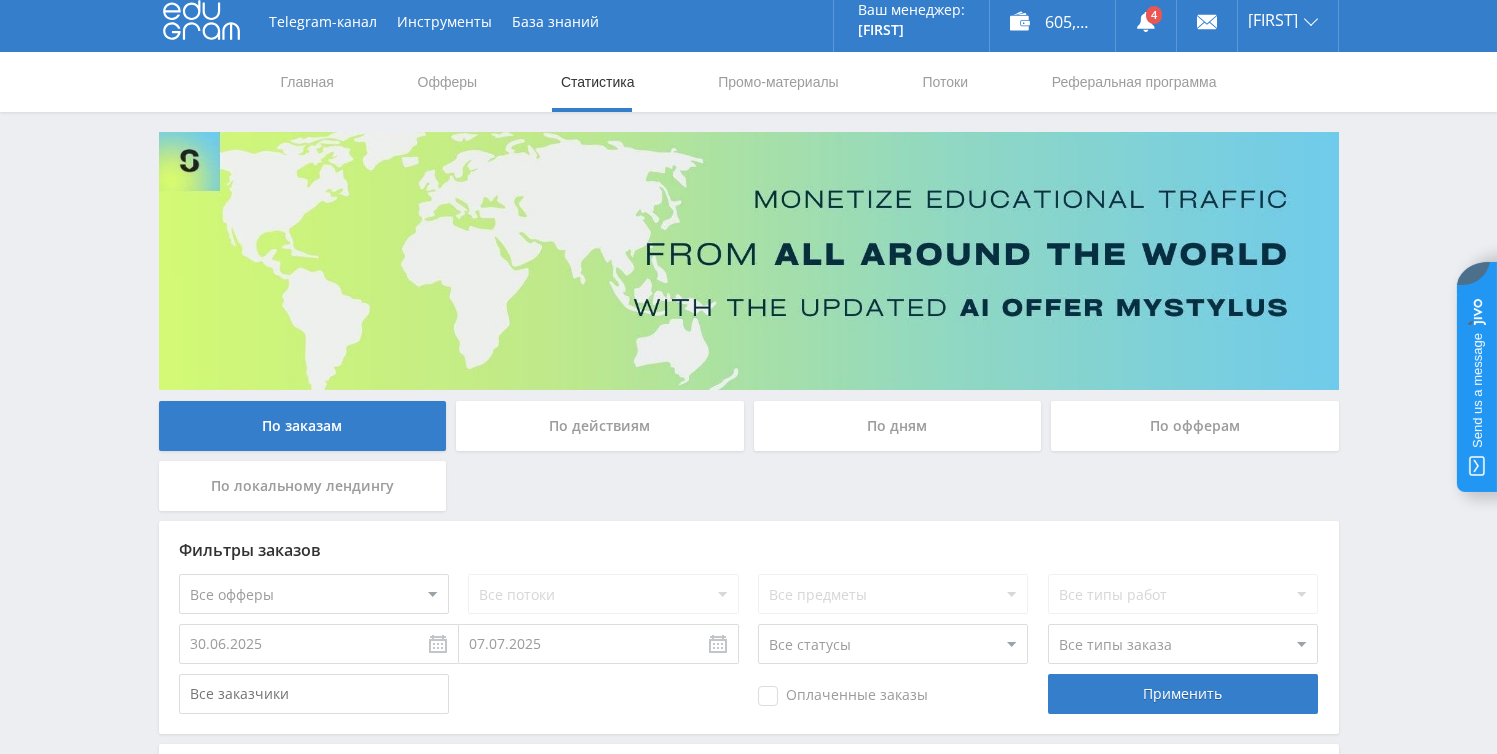 click on "По дням" at bounding box center (303, 426) 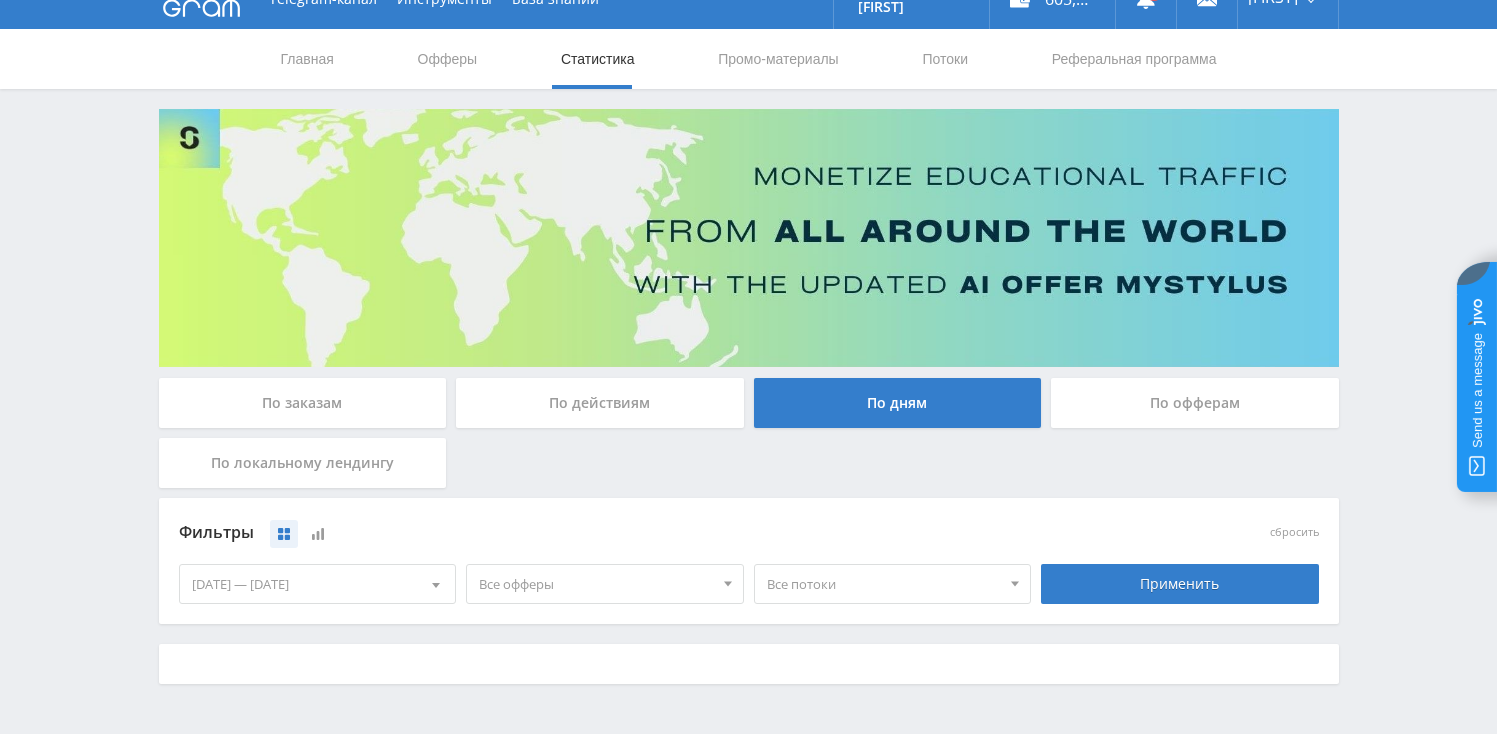 scroll, scrollTop: 70, scrollLeft: 0, axis: vertical 